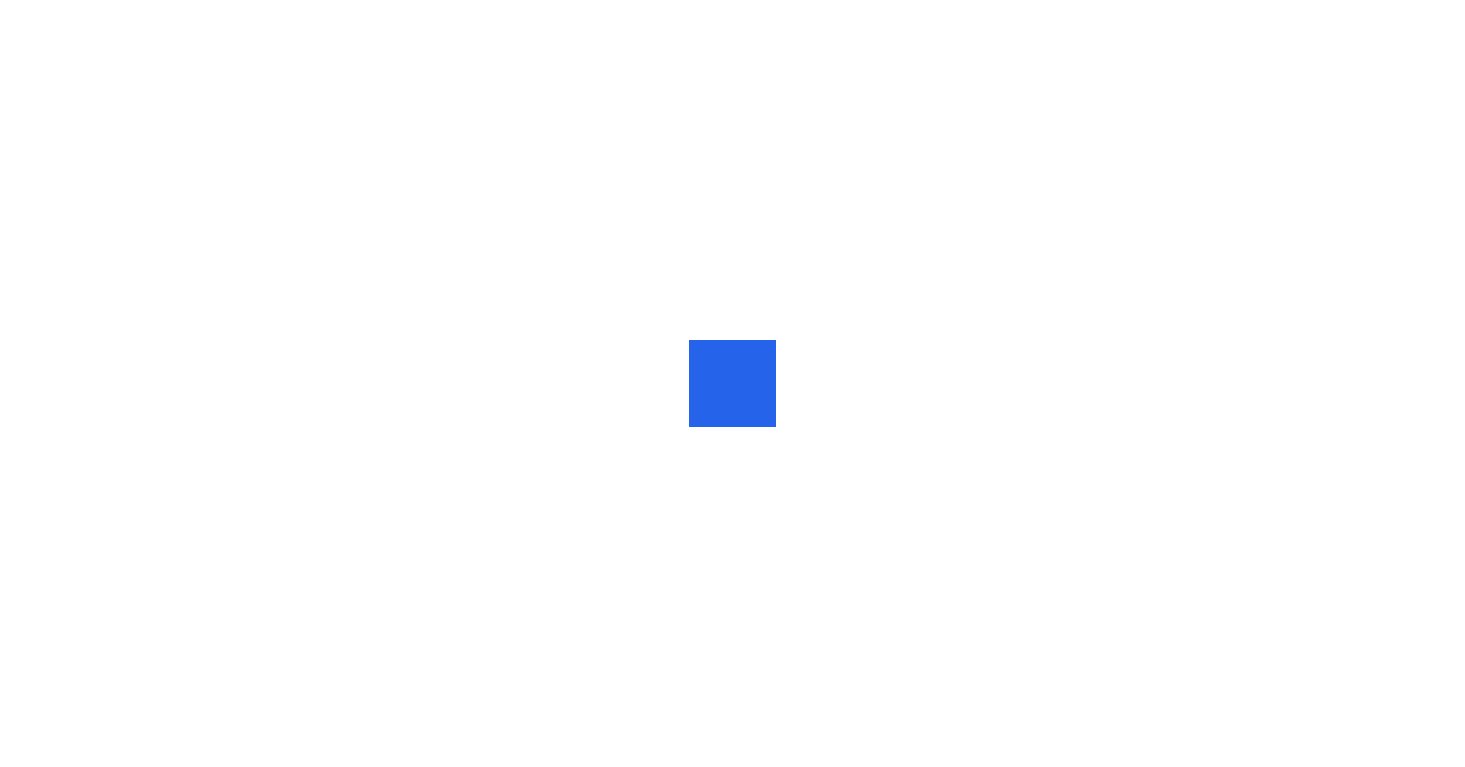 scroll, scrollTop: 0, scrollLeft: 0, axis: both 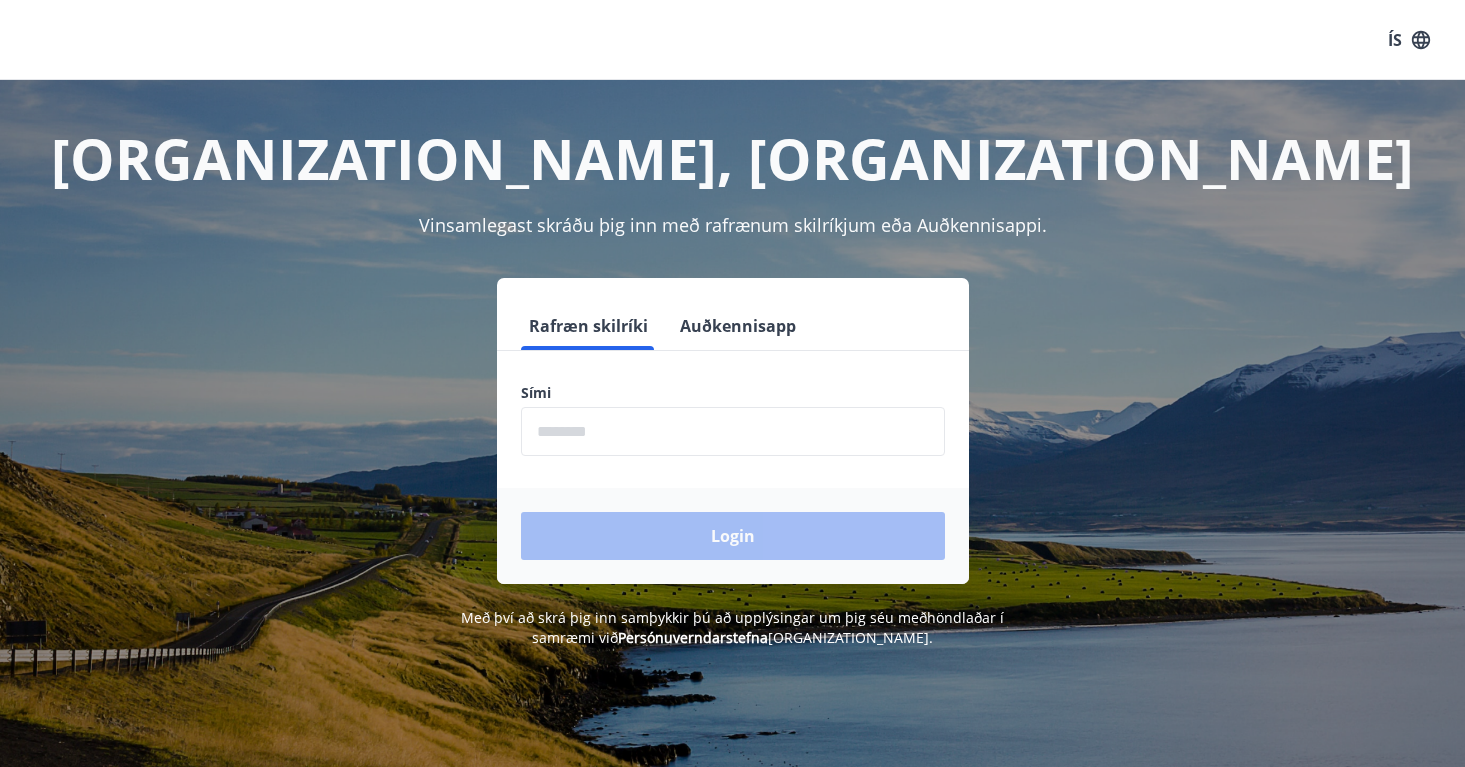 click at bounding box center [733, 431] 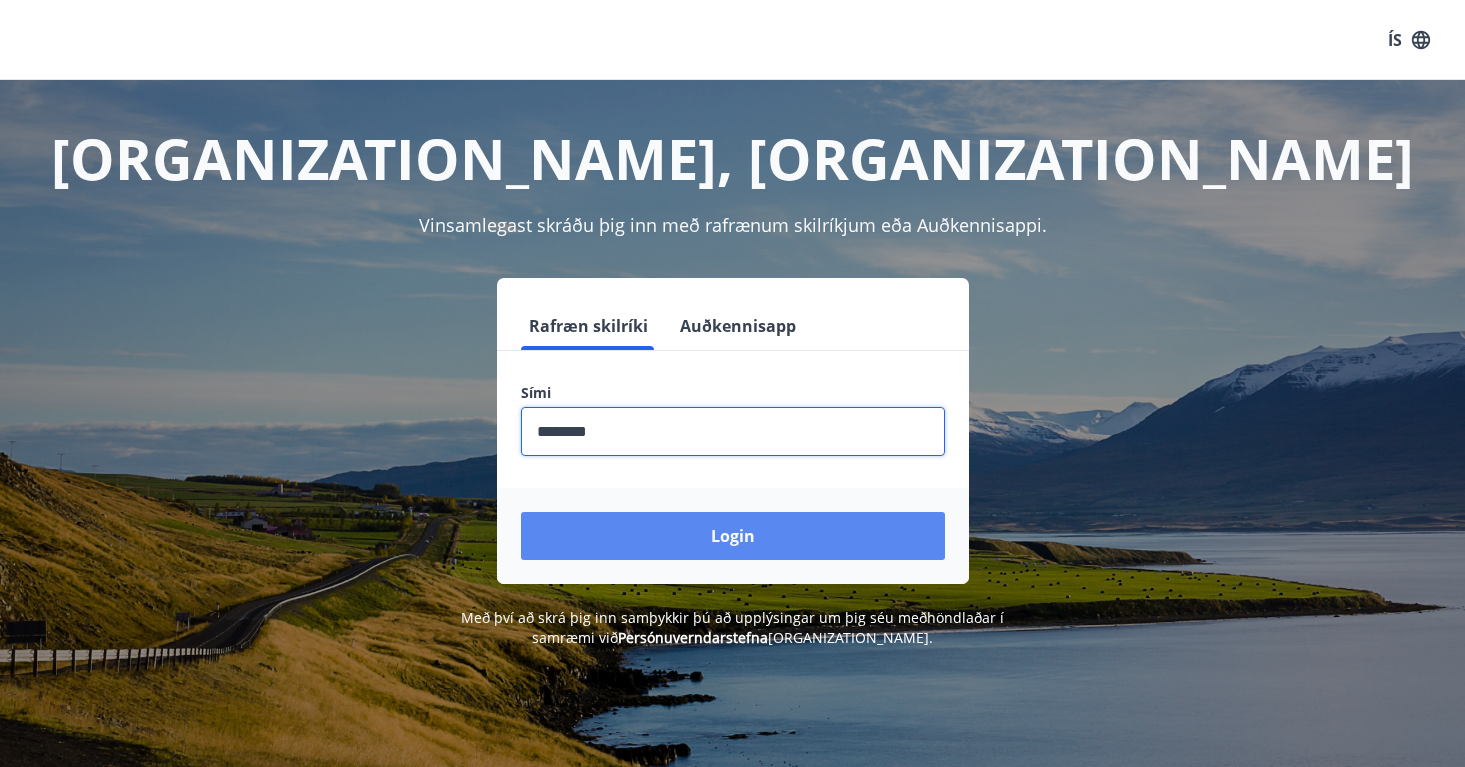 type on "********" 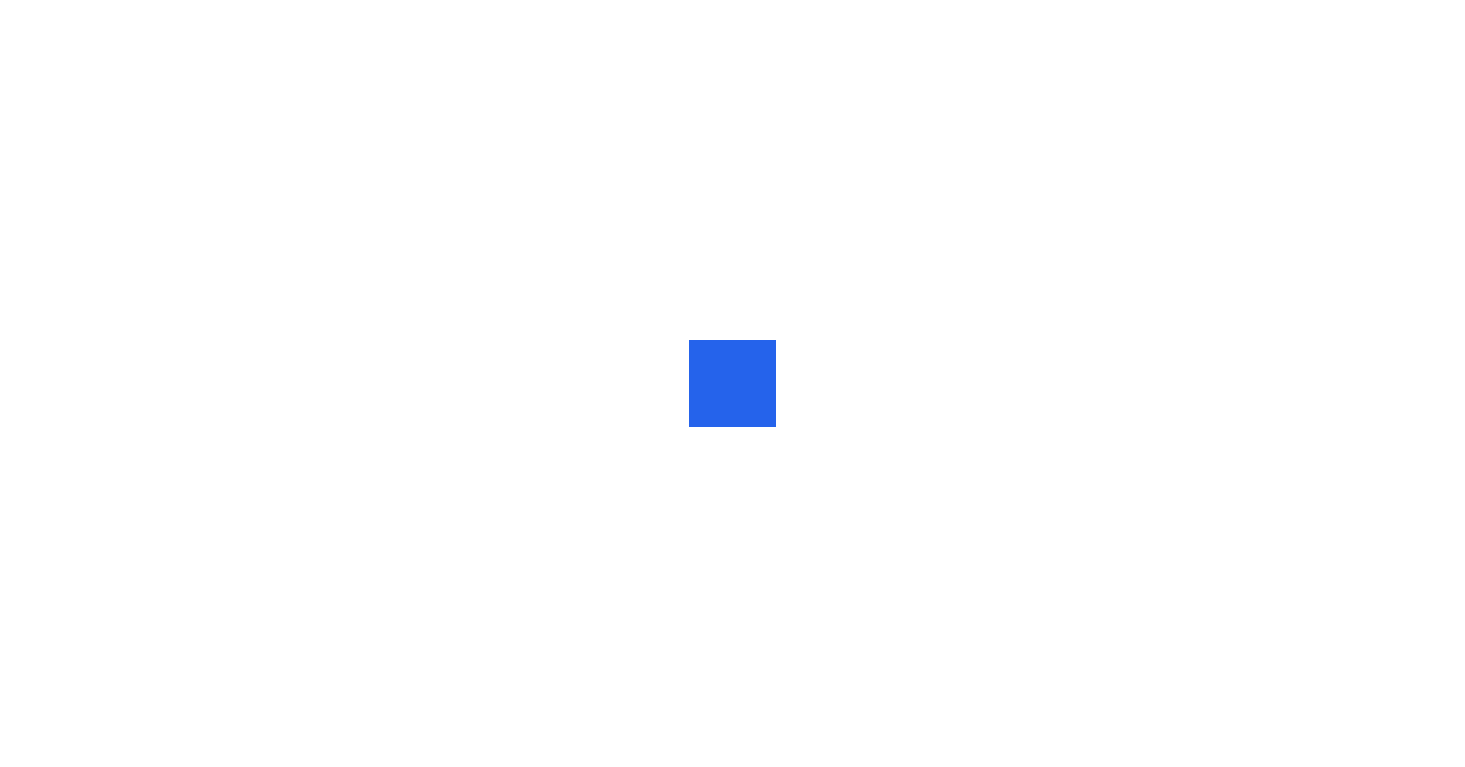 scroll, scrollTop: 0, scrollLeft: 0, axis: both 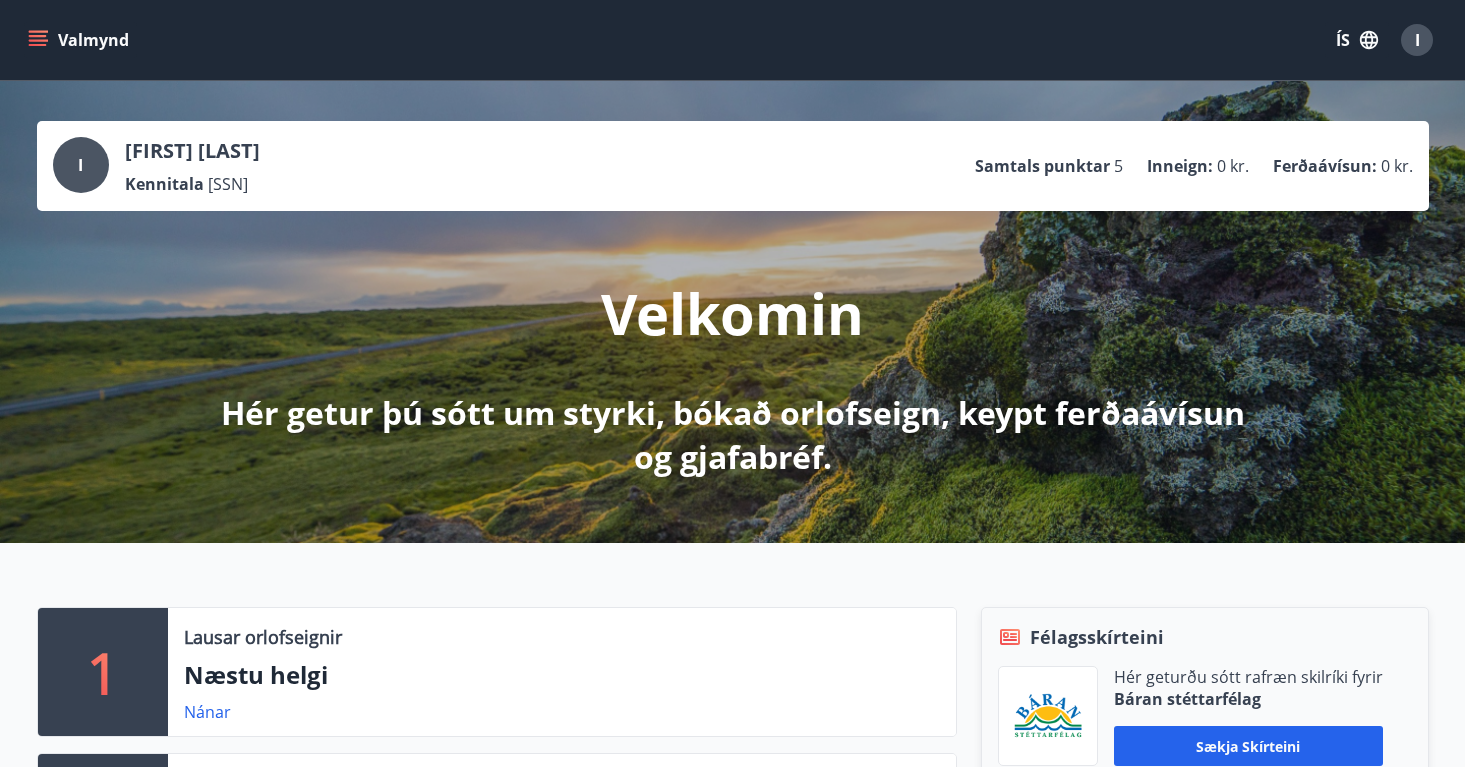 click on "Valmynd" at bounding box center [80, 40] 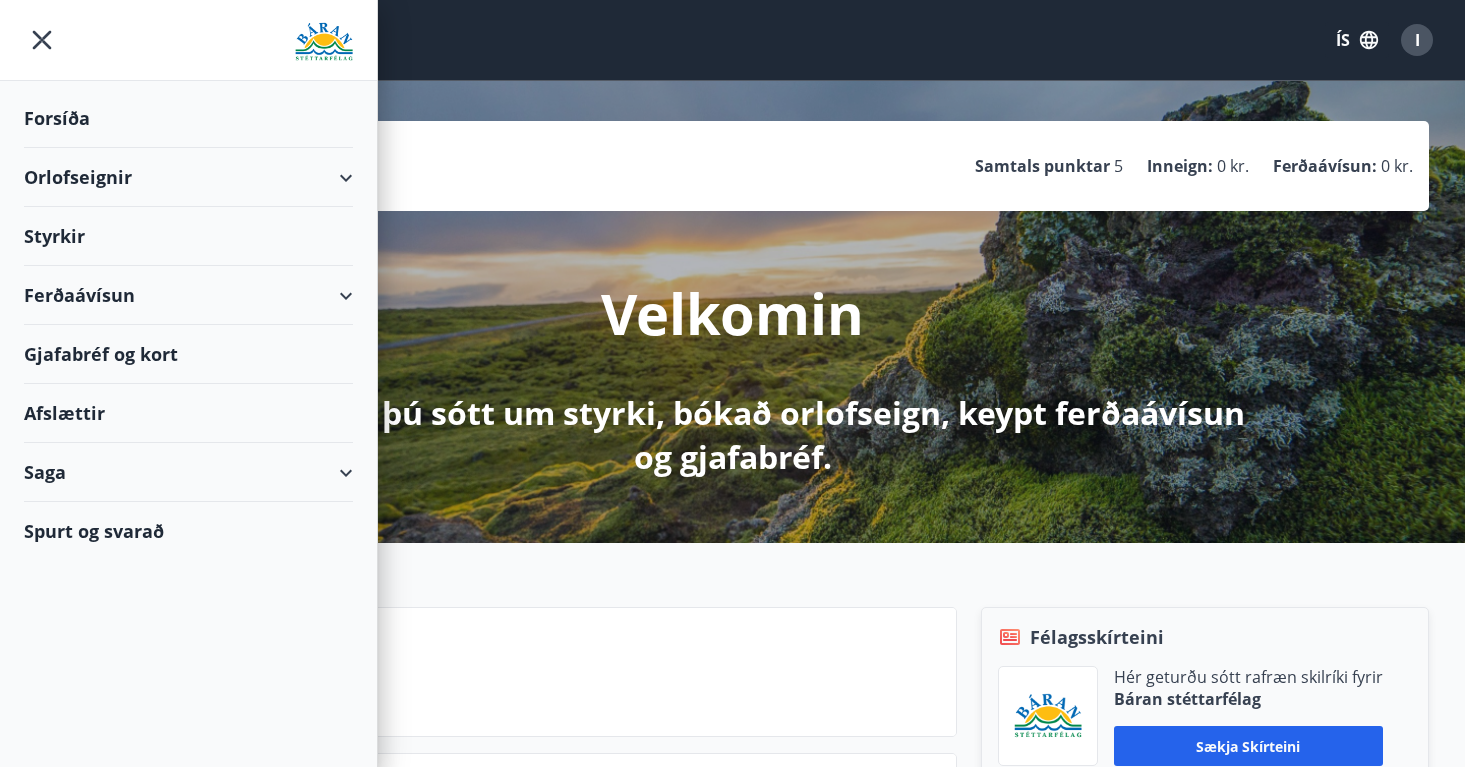 click on "Ferðaávísun" at bounding box center (188, 295) 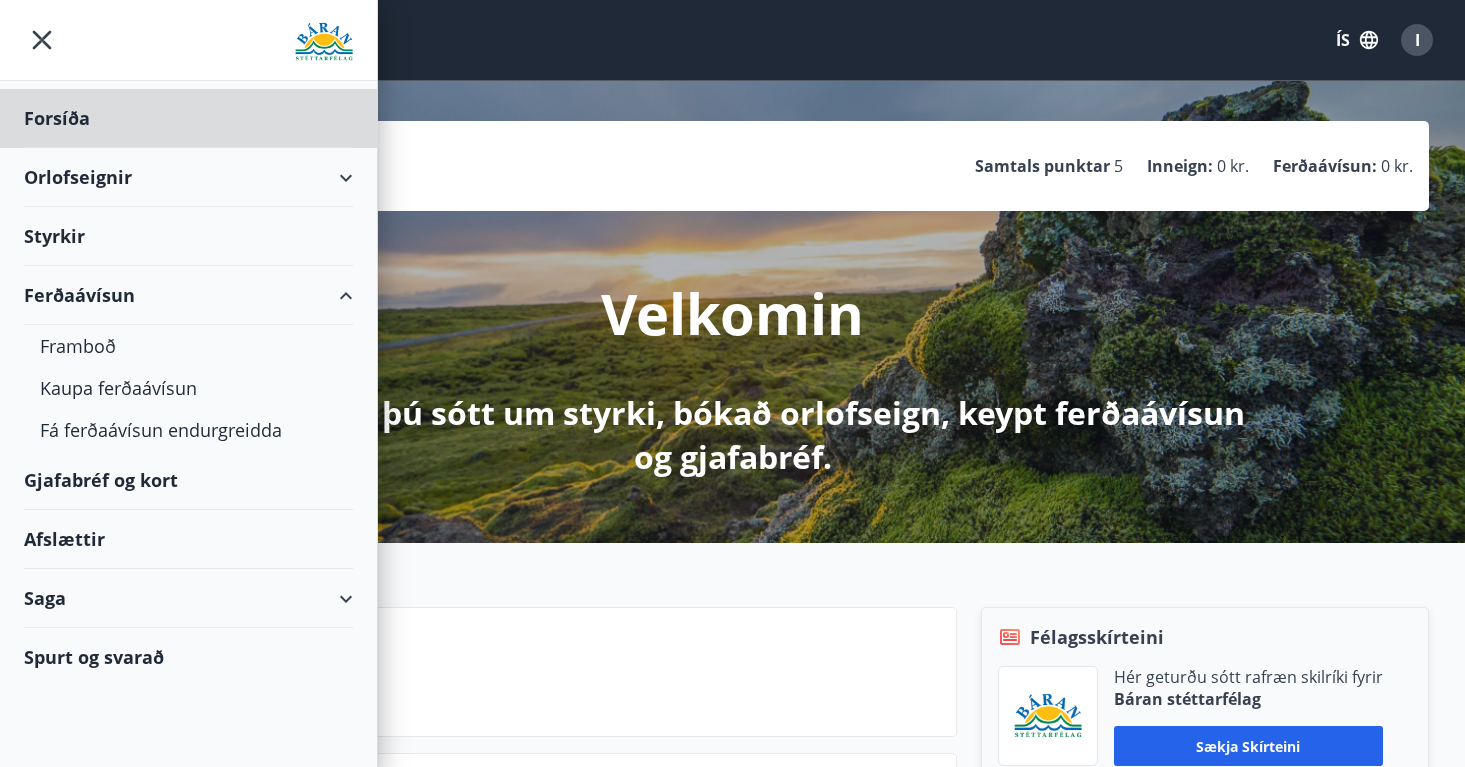 click on "Styrkir" at bounding box center [188, 118] 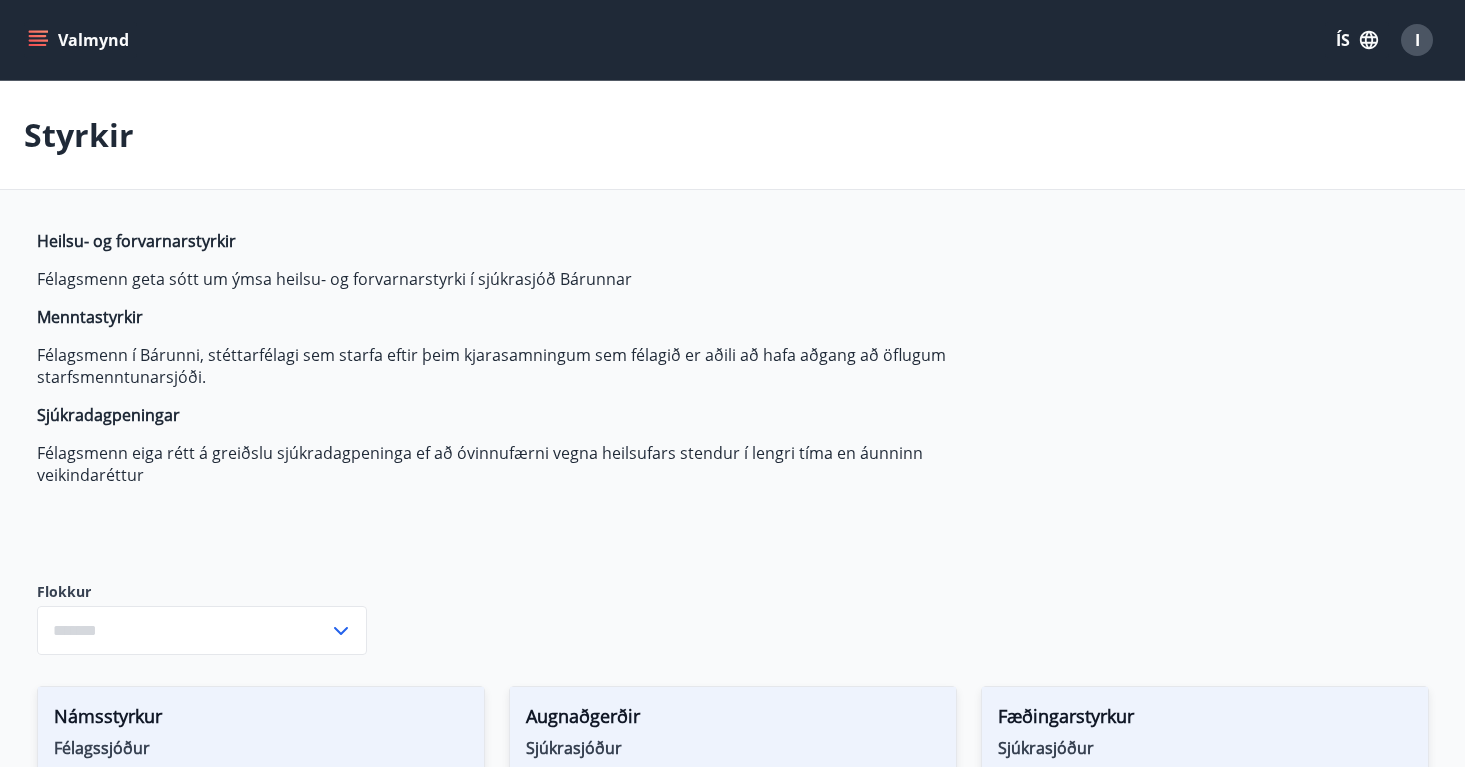 type on "***" 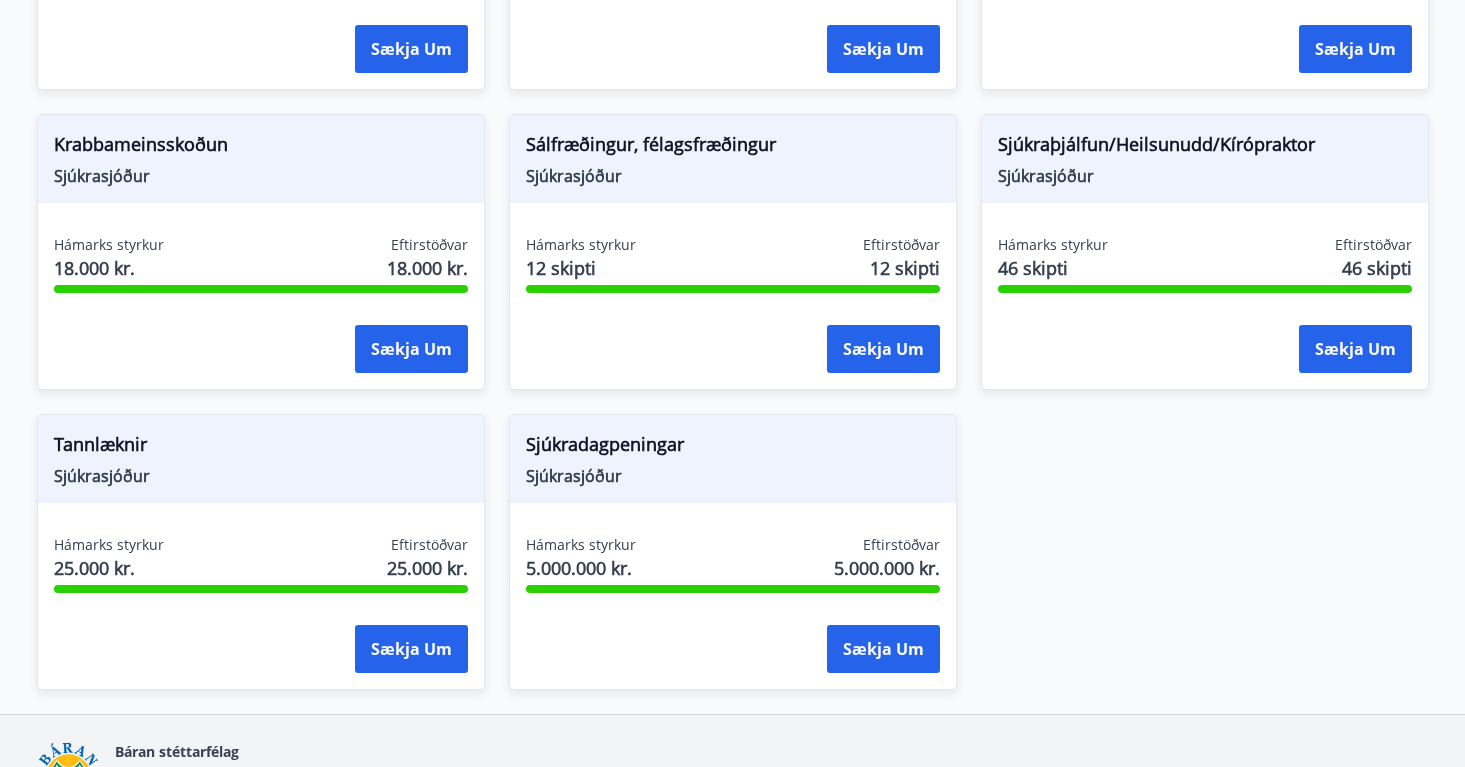 scroll, scrollTop: 1478, scrollLeft: 0, axis: vertical 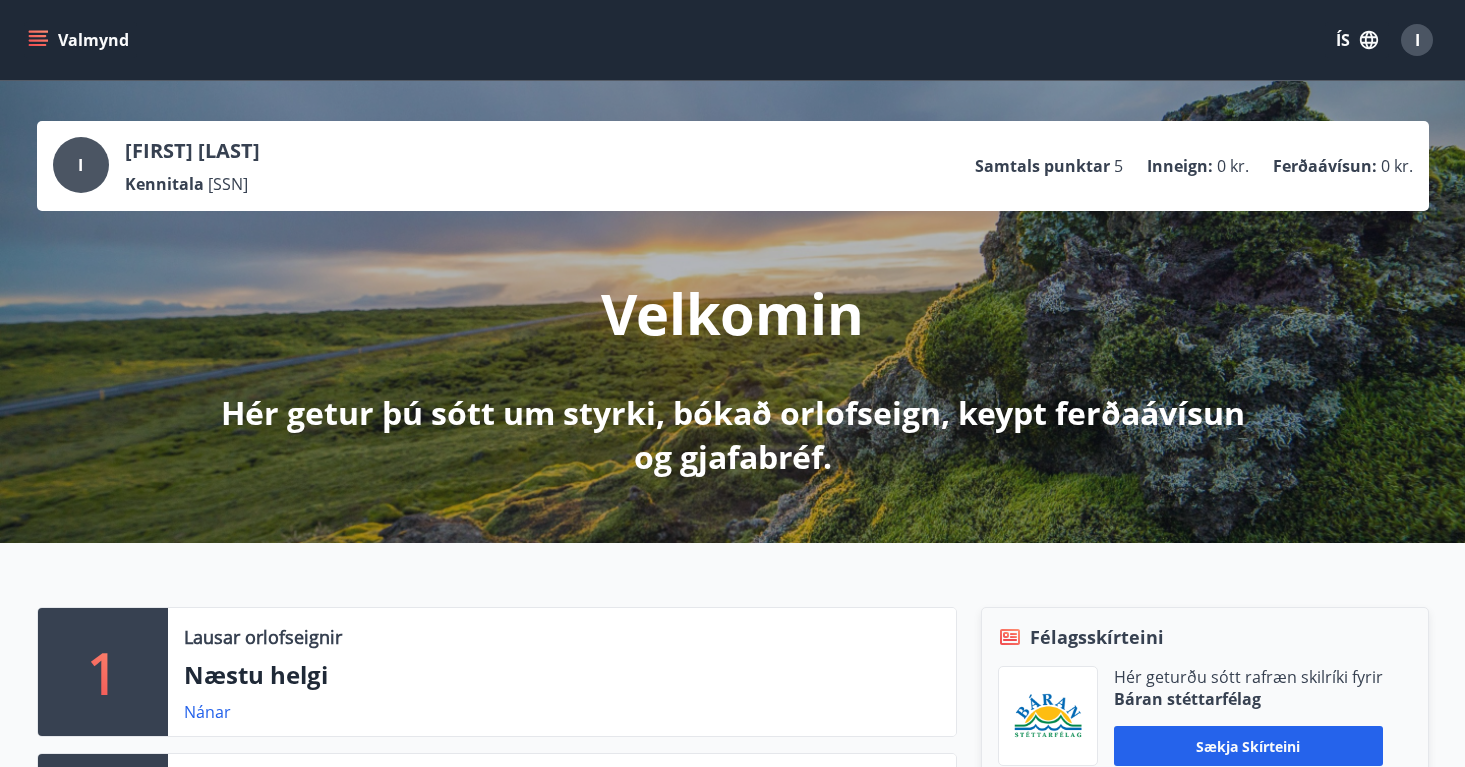click on "Valmynd" at bounding box center (80, 40) 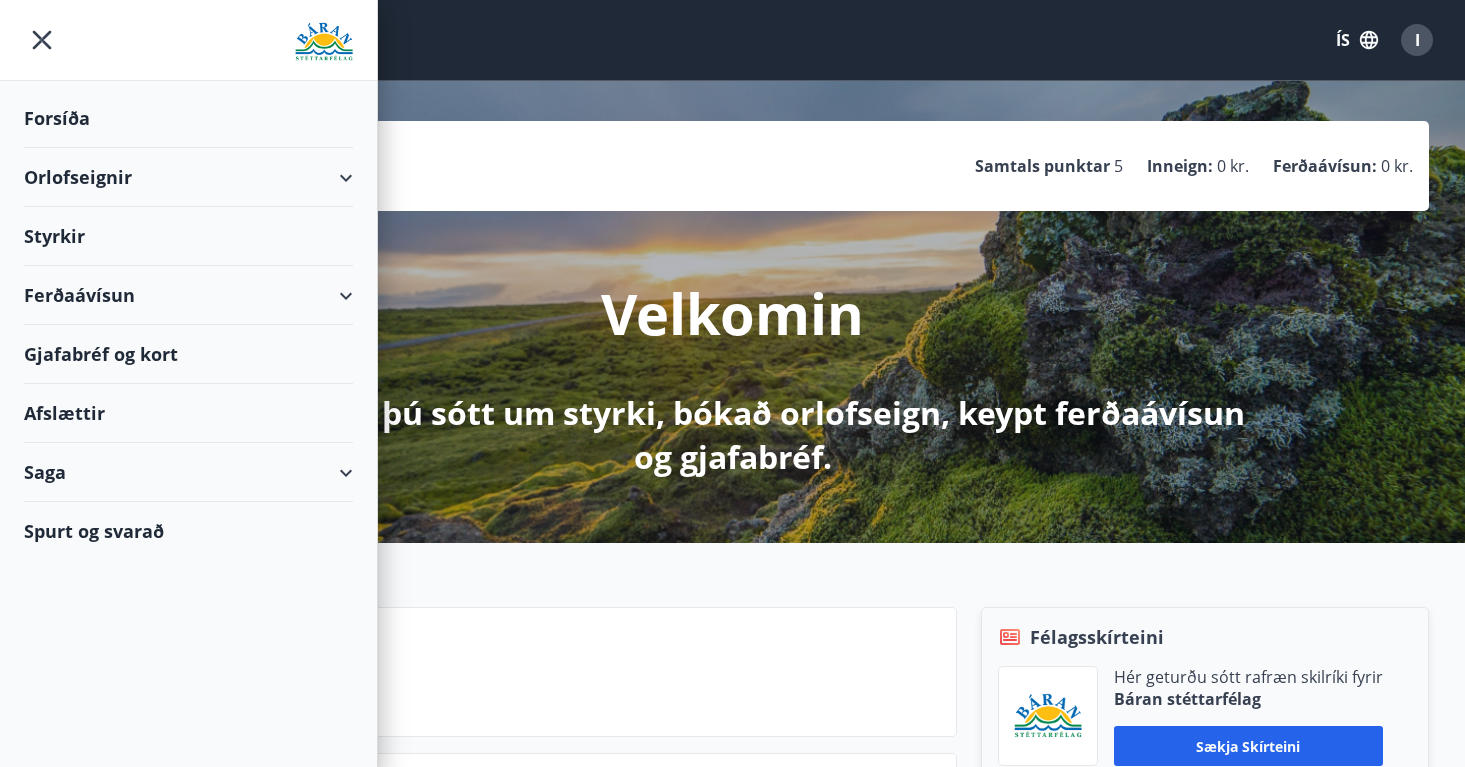 click on "Ferðaávísun" at bounding box center [188, 295] 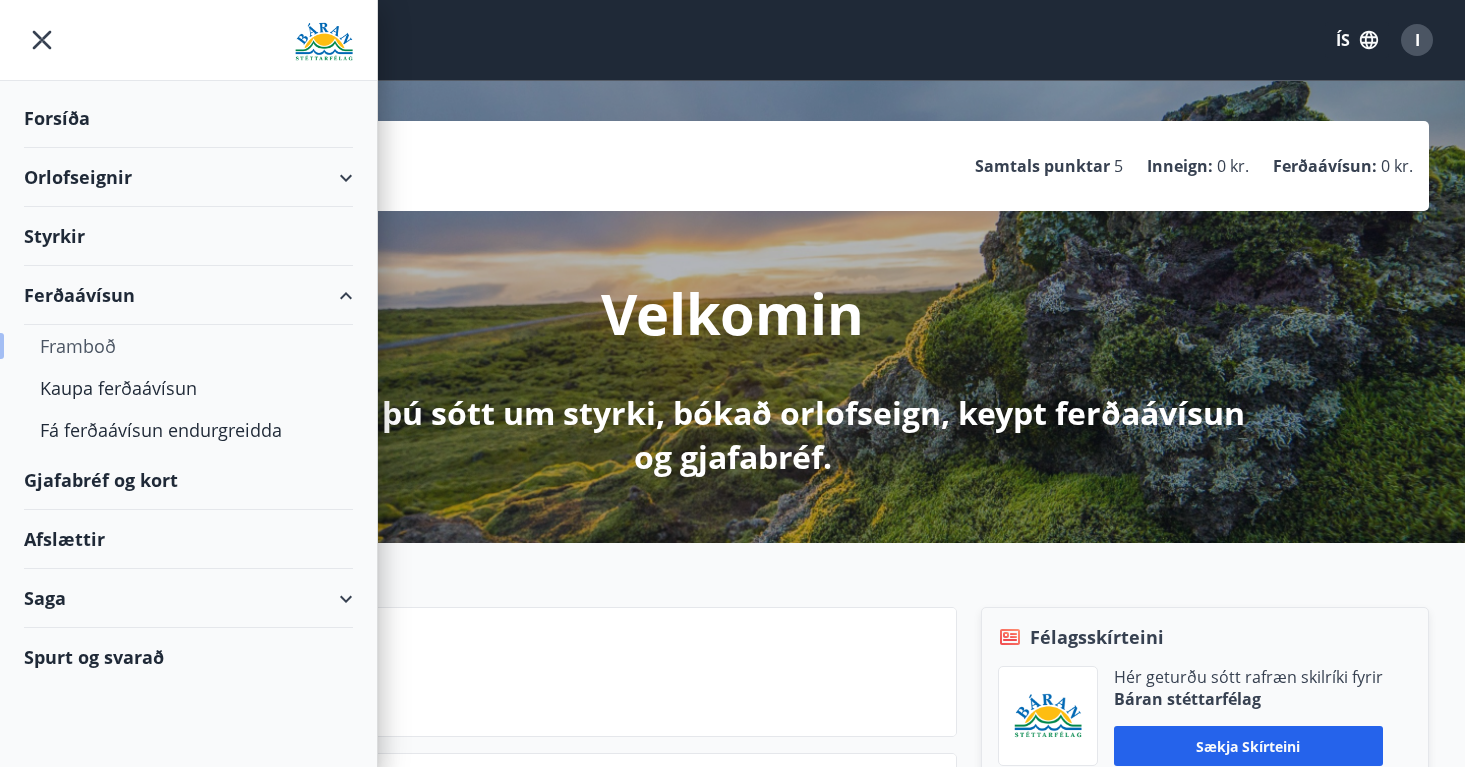 click on "Framboð" at bounding box center [188, 346] 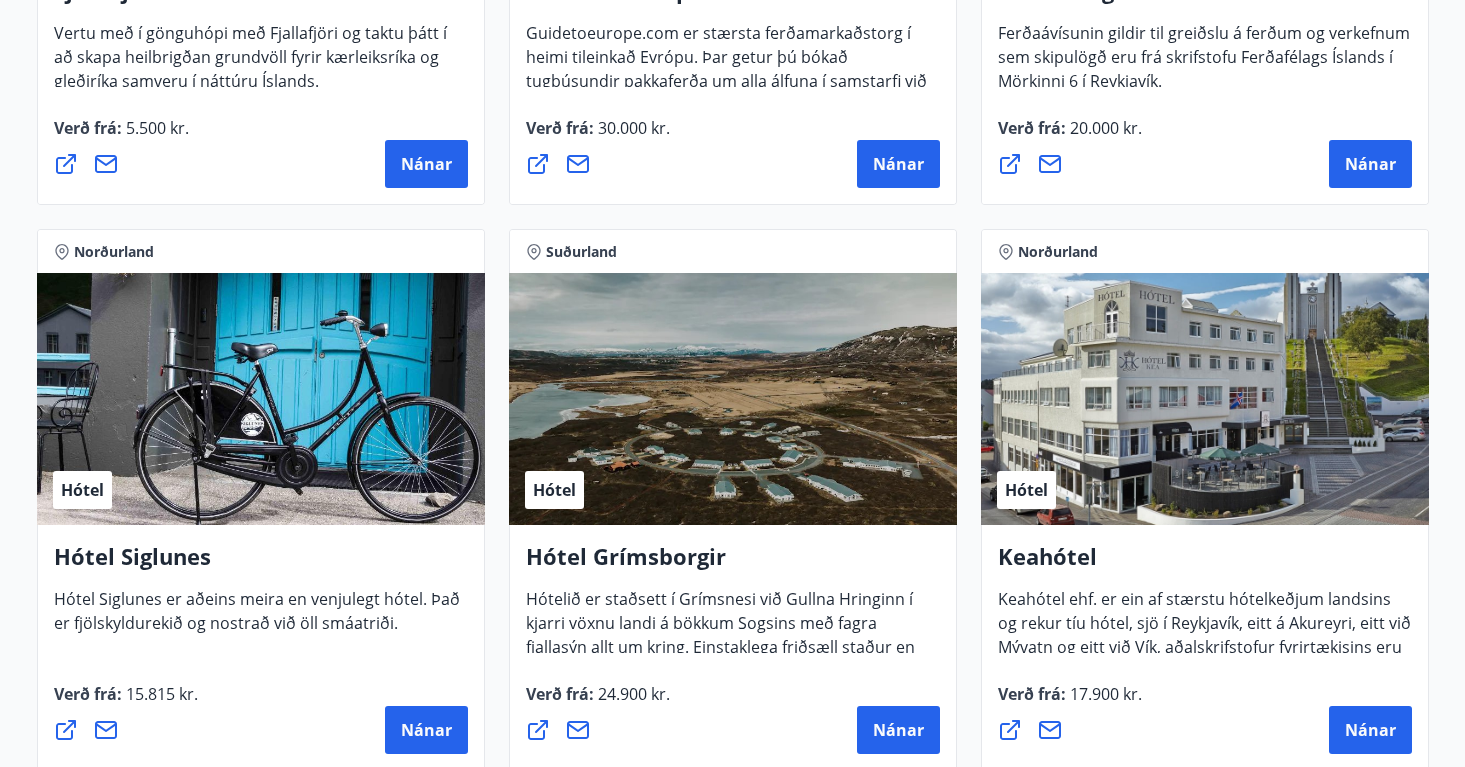 scroll, scrollTop: 859, scrollLeft: 0, axis: vertical 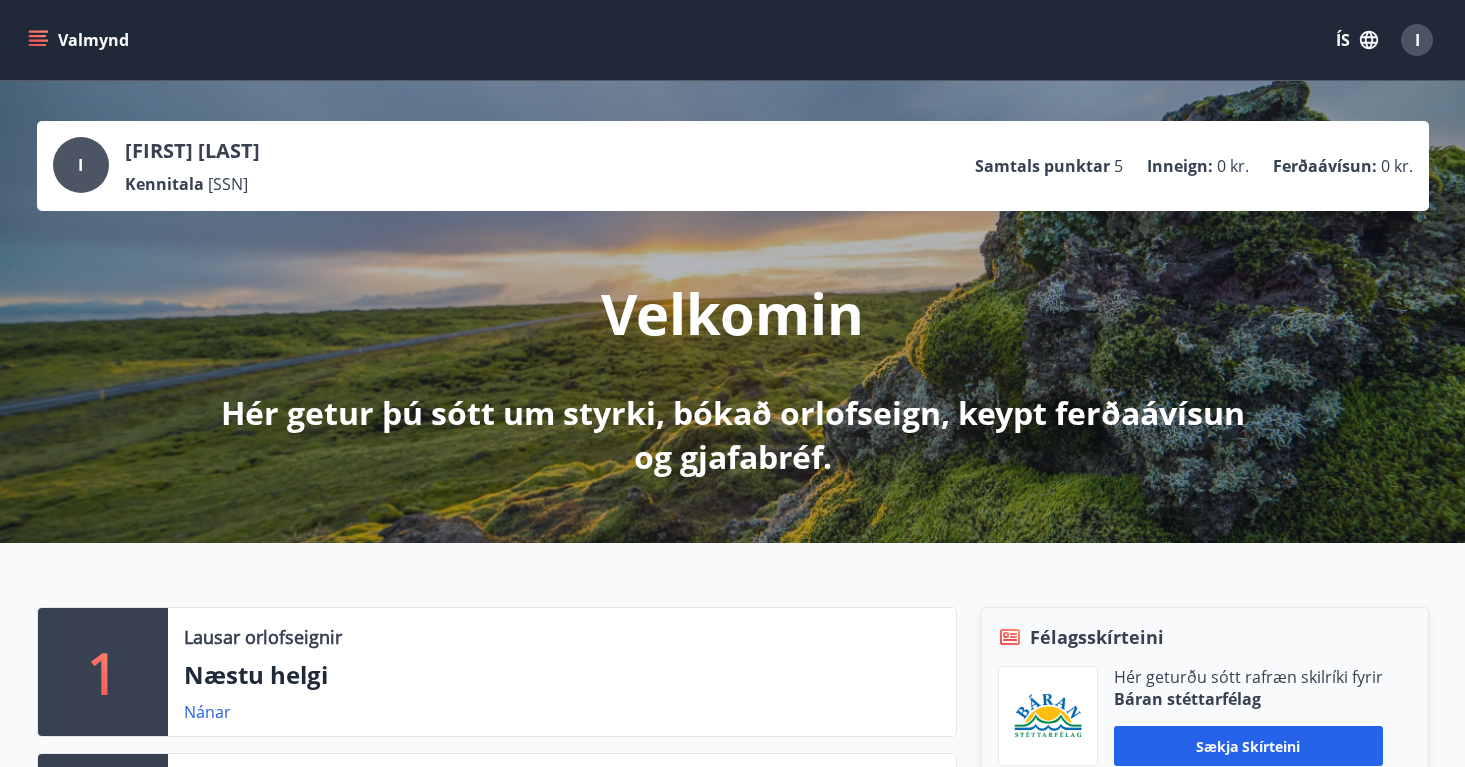 click 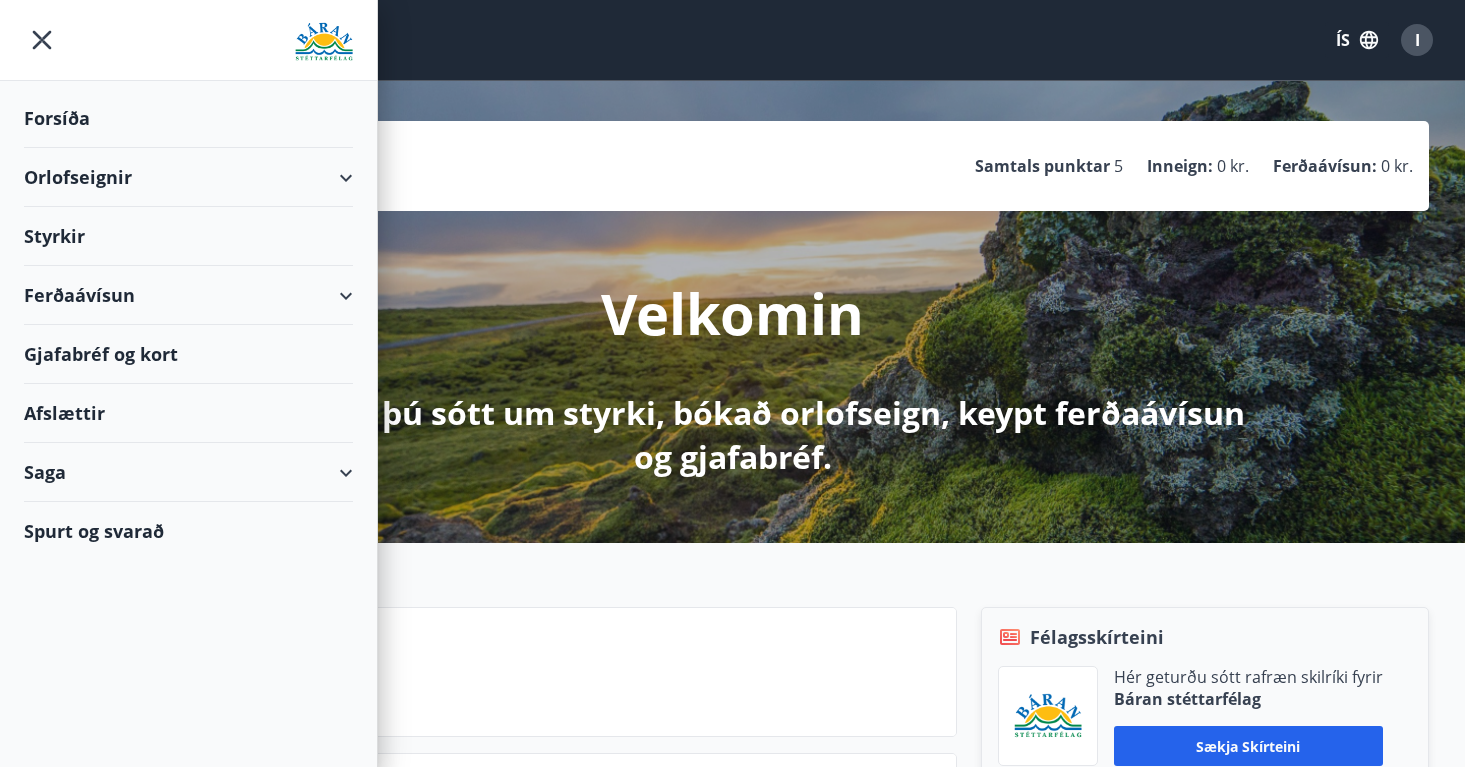 click on "Ferðaávísun" at bounding box center (188, 295) 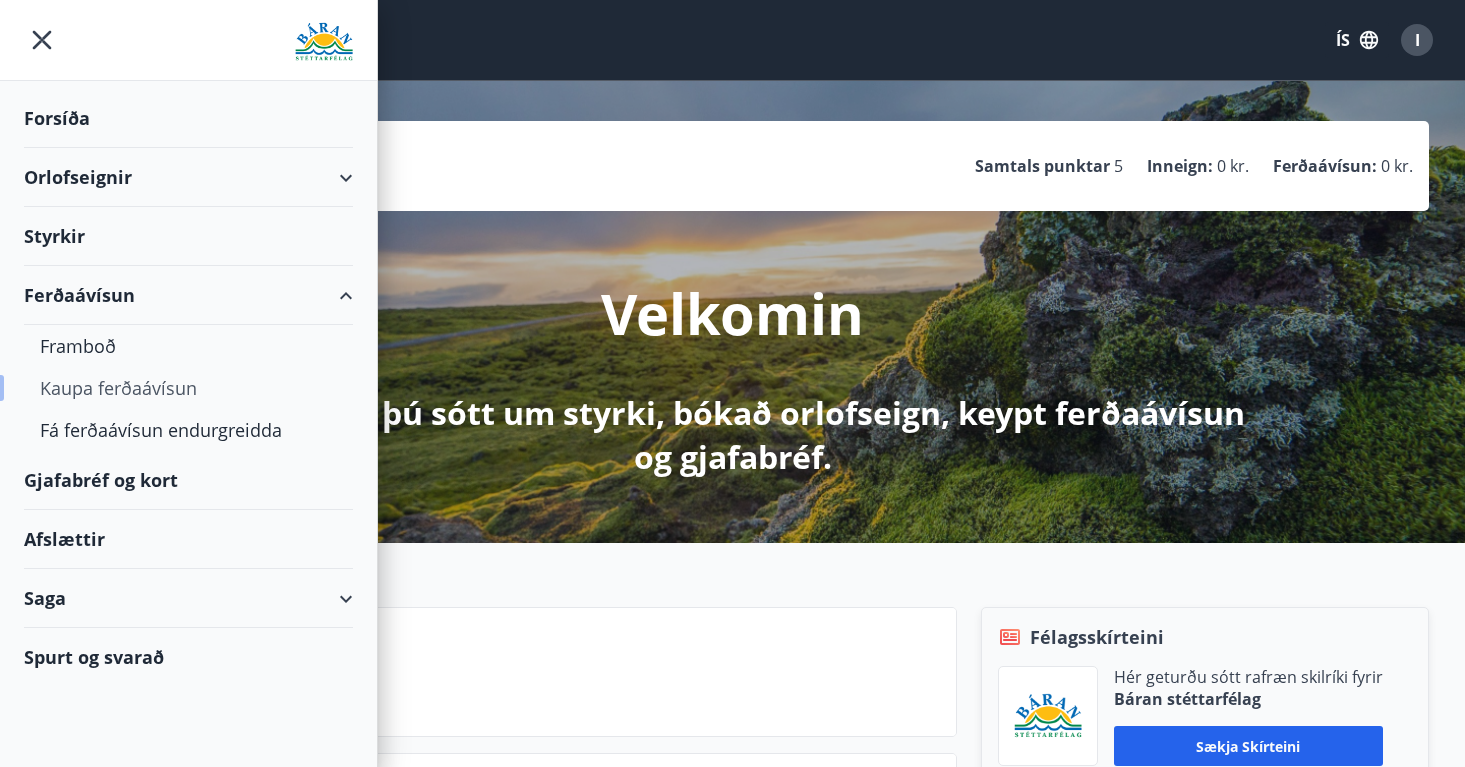 click on "Kaupa ferðaávísun" at bounding box center [188, 388] 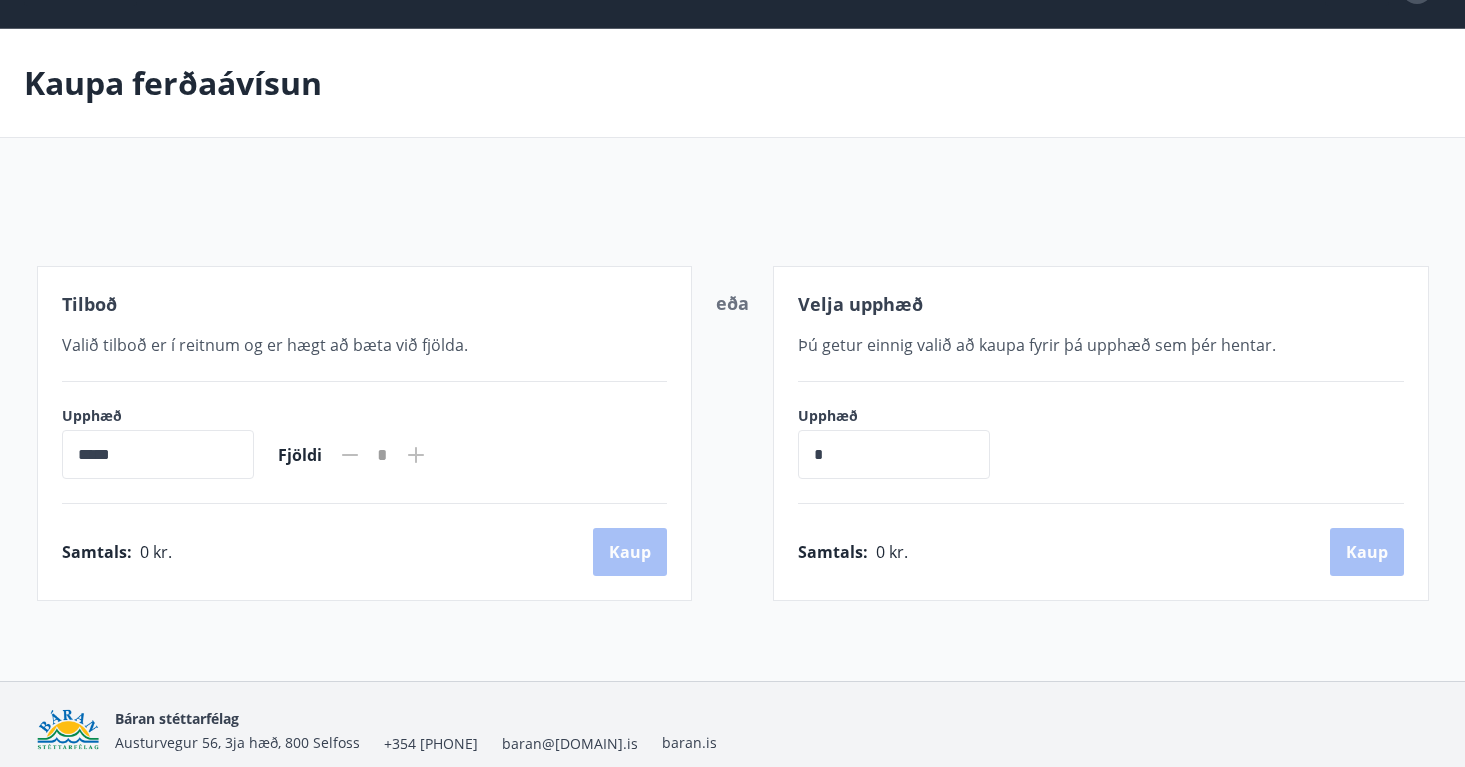scroll, scrollTop: 106, scrollLeft: 0, axis: vertical 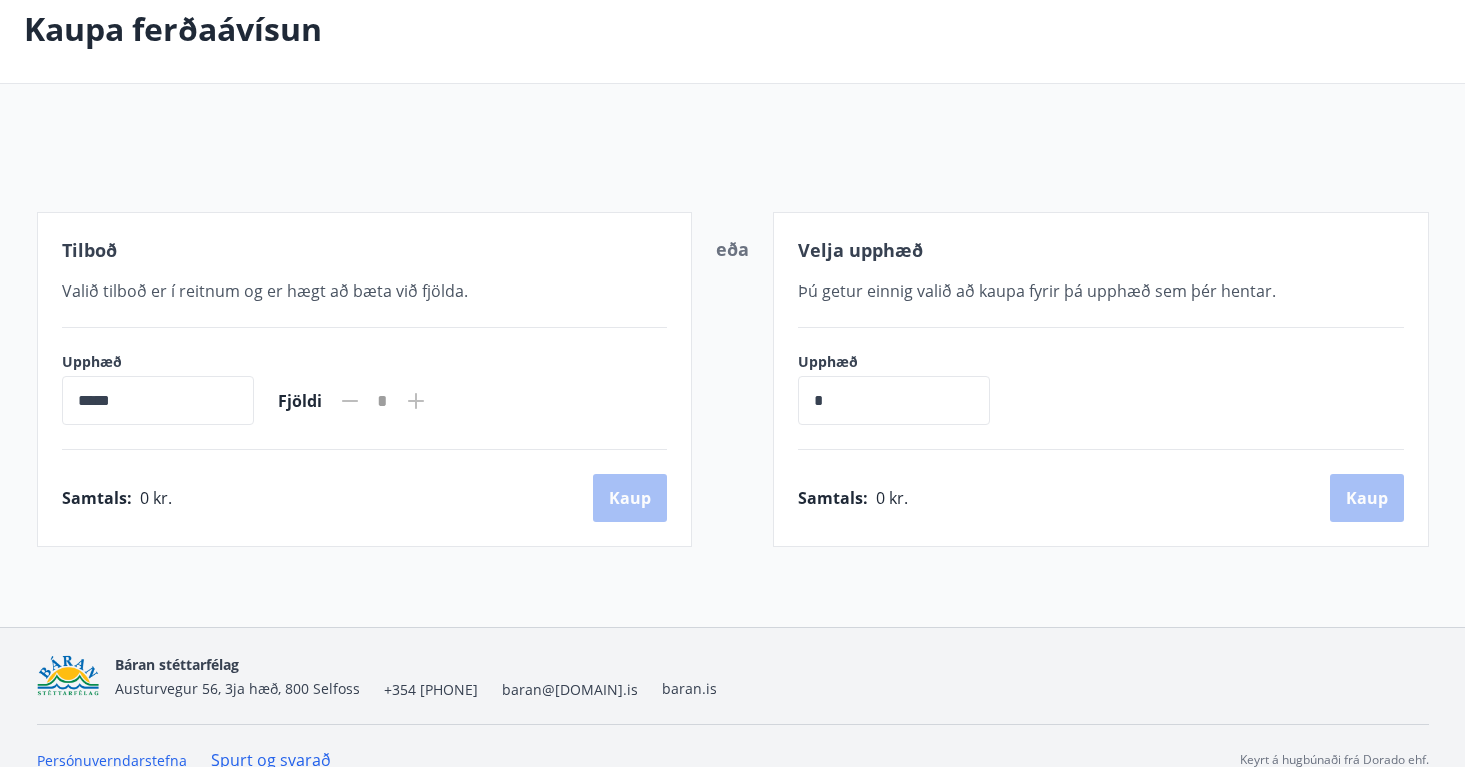 click on "*****" at bounding box center (158, 400) 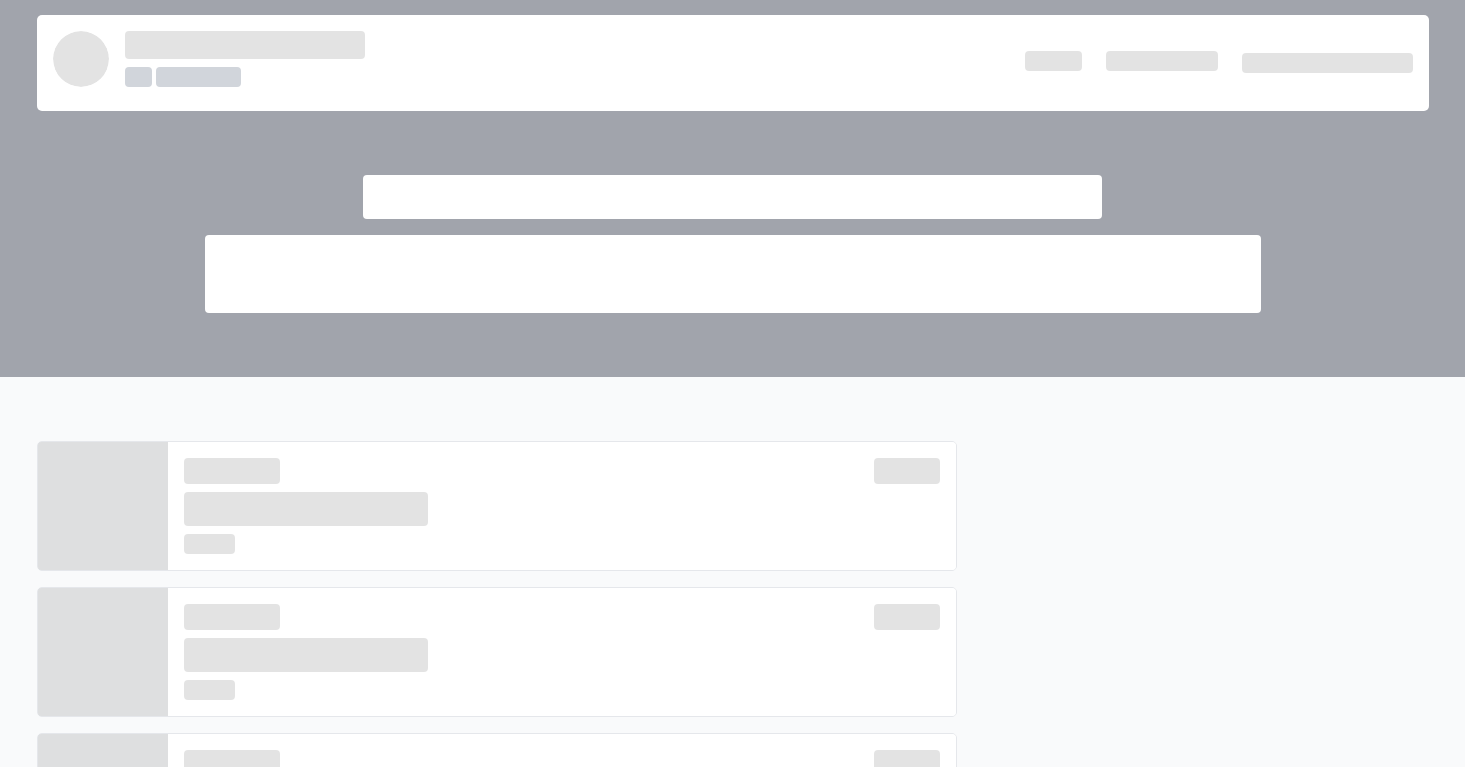 scroll, scrollTop: 0, scrollLeft: 0, axis: both 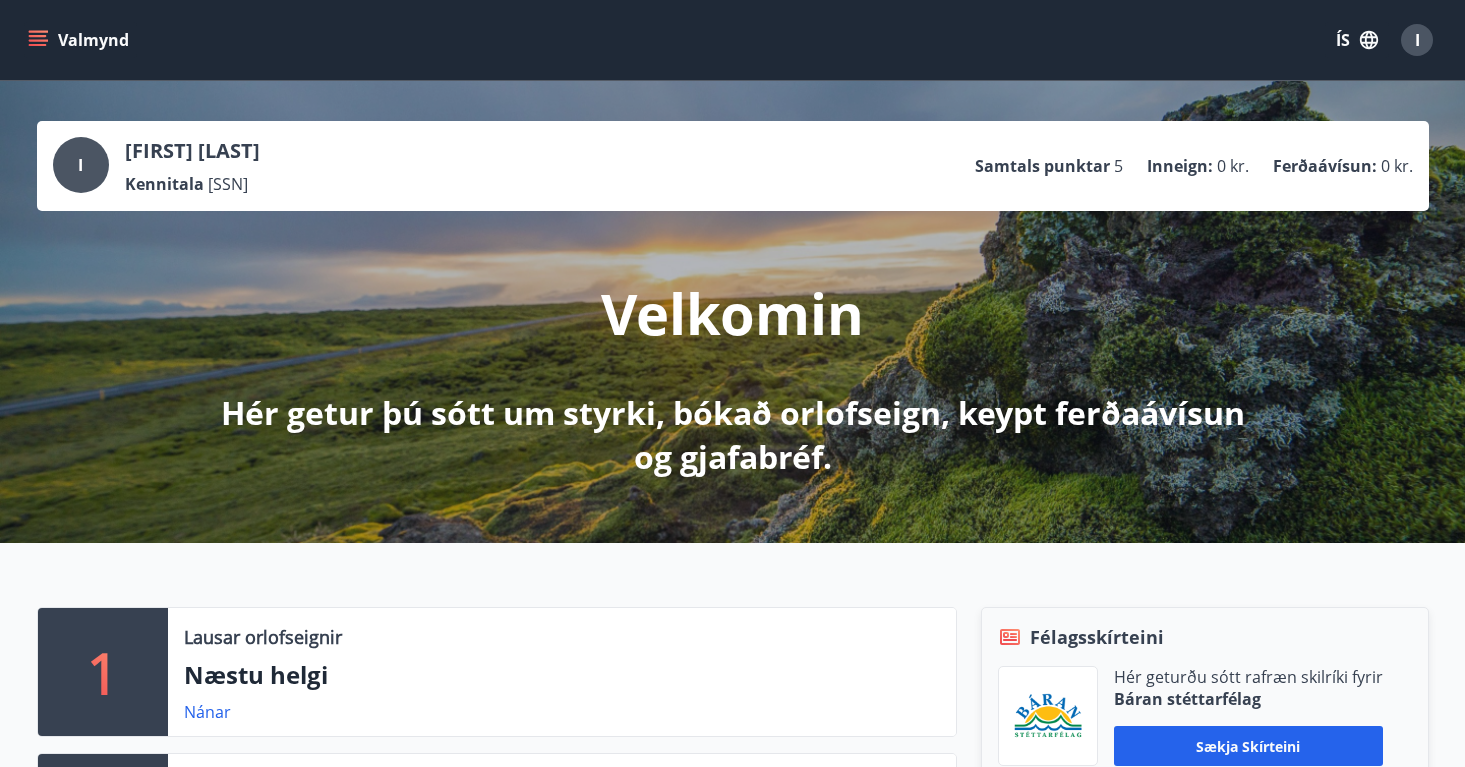click 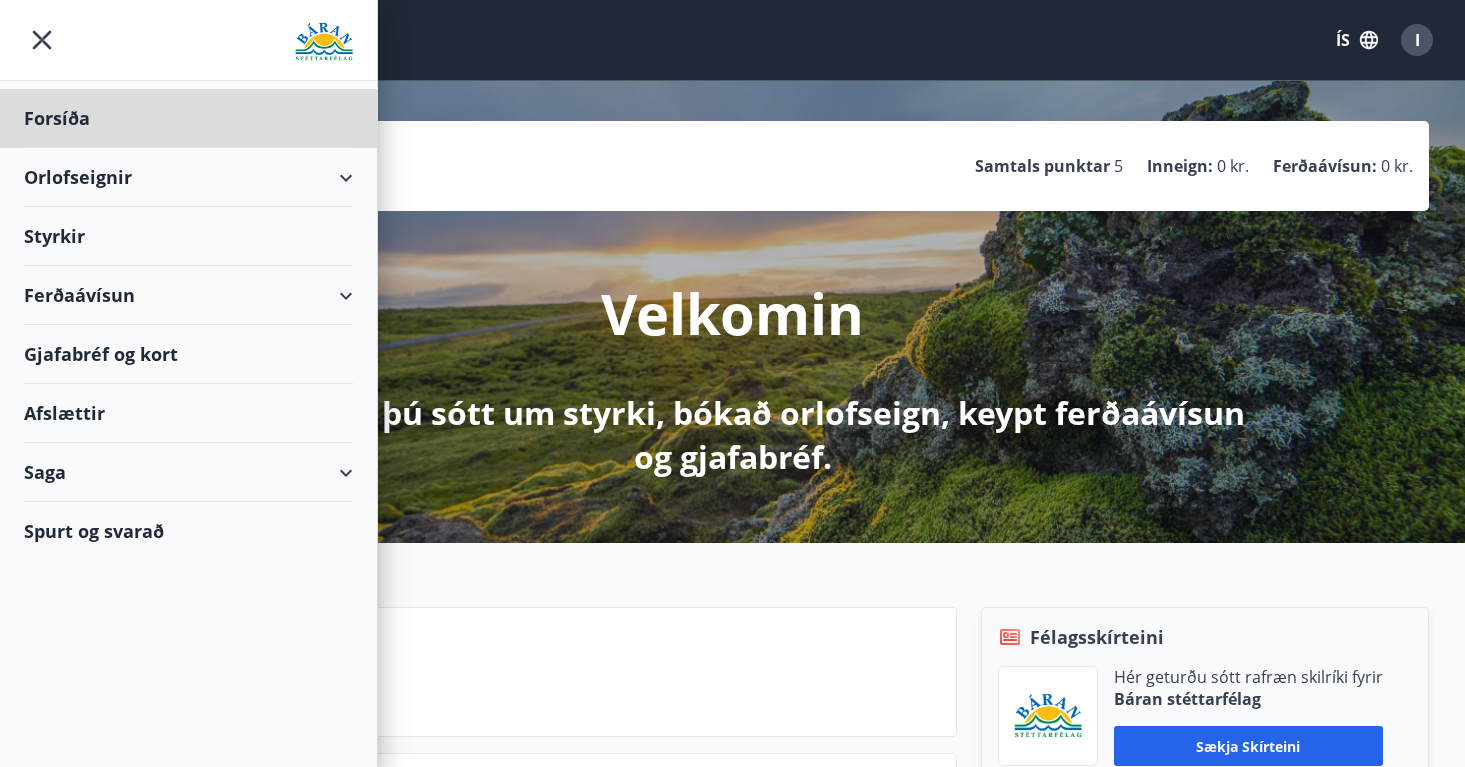 click on "Styrkir" at bounding box center (188, 118) 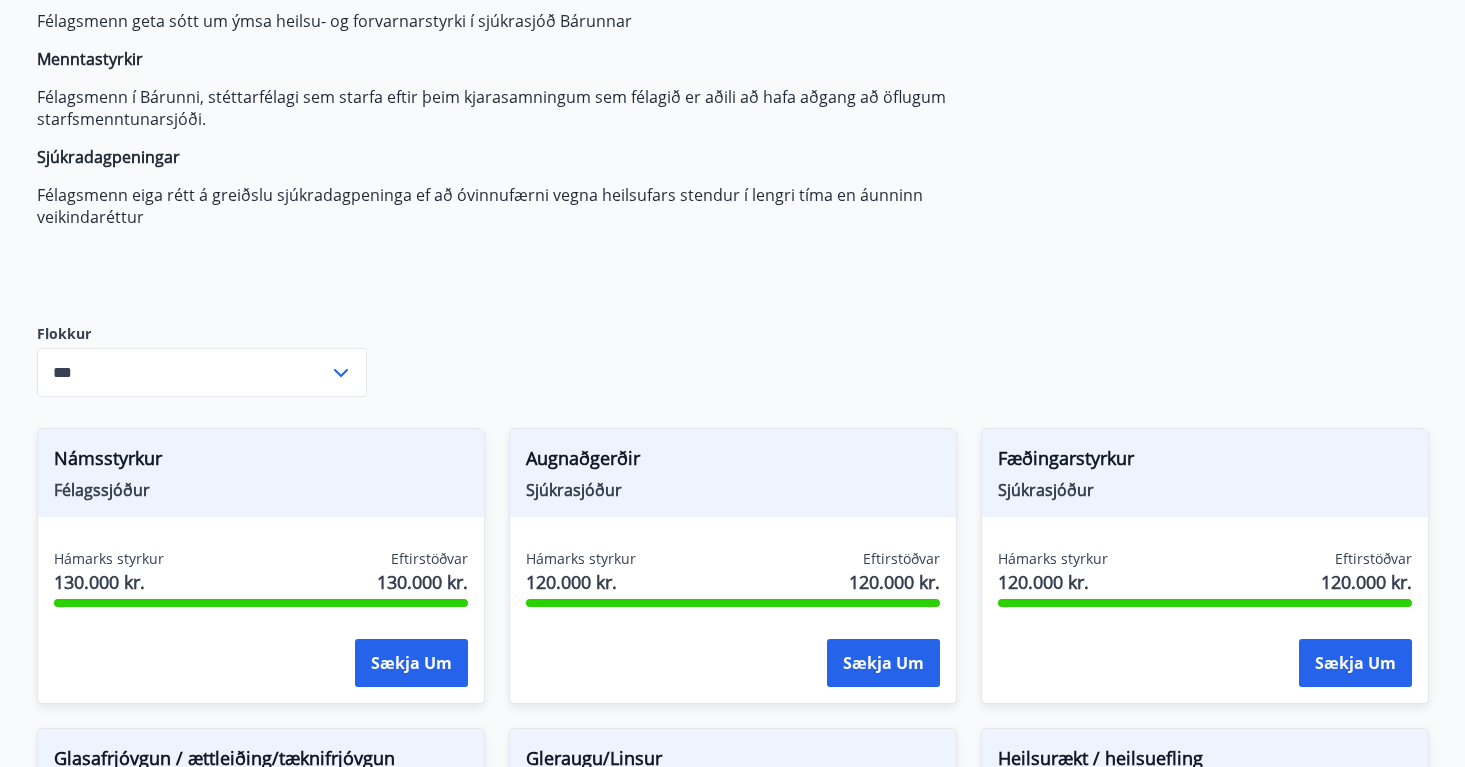 scroll, scrollTop: 259, scrollLeft: 0, axis: vertical 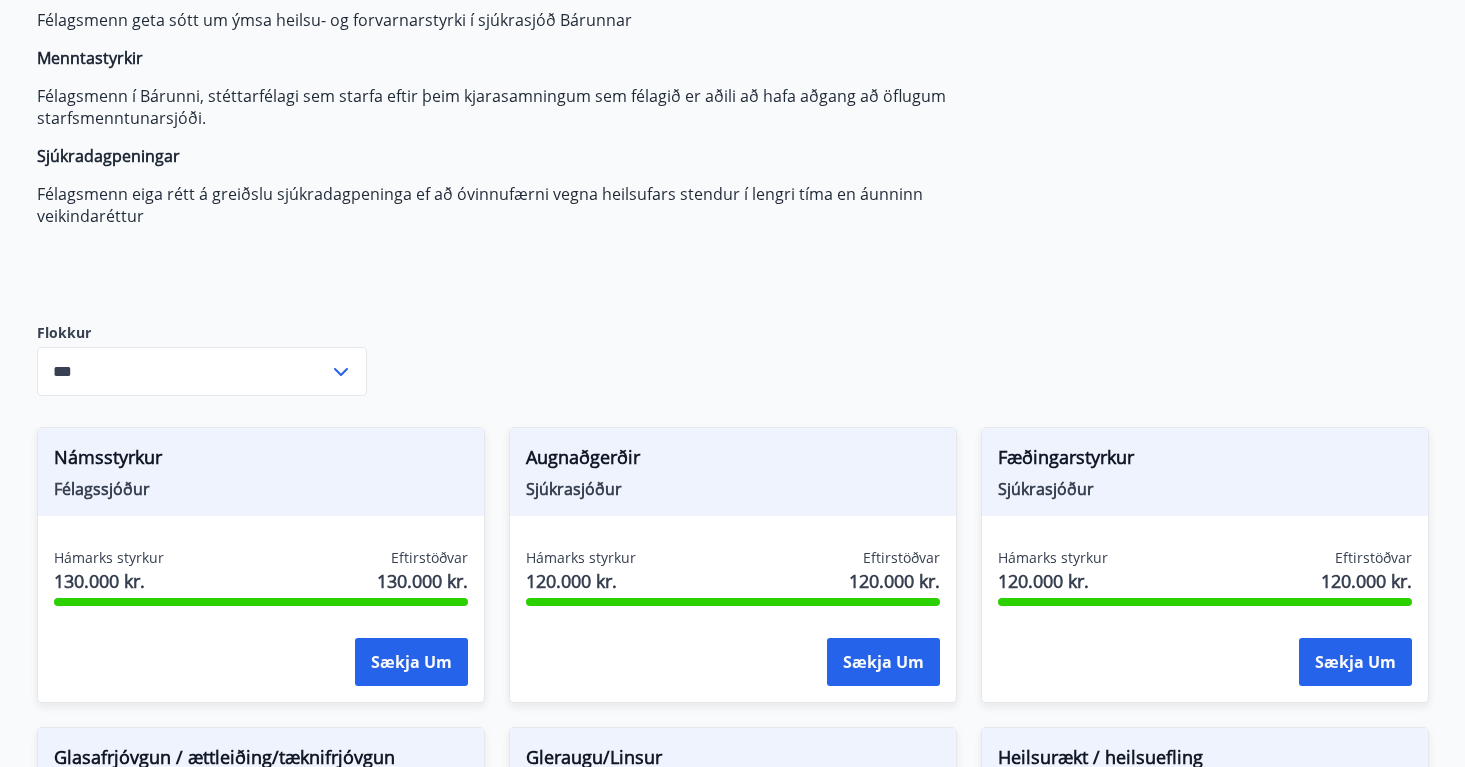 click on "***" at bounding box center [183, 371] 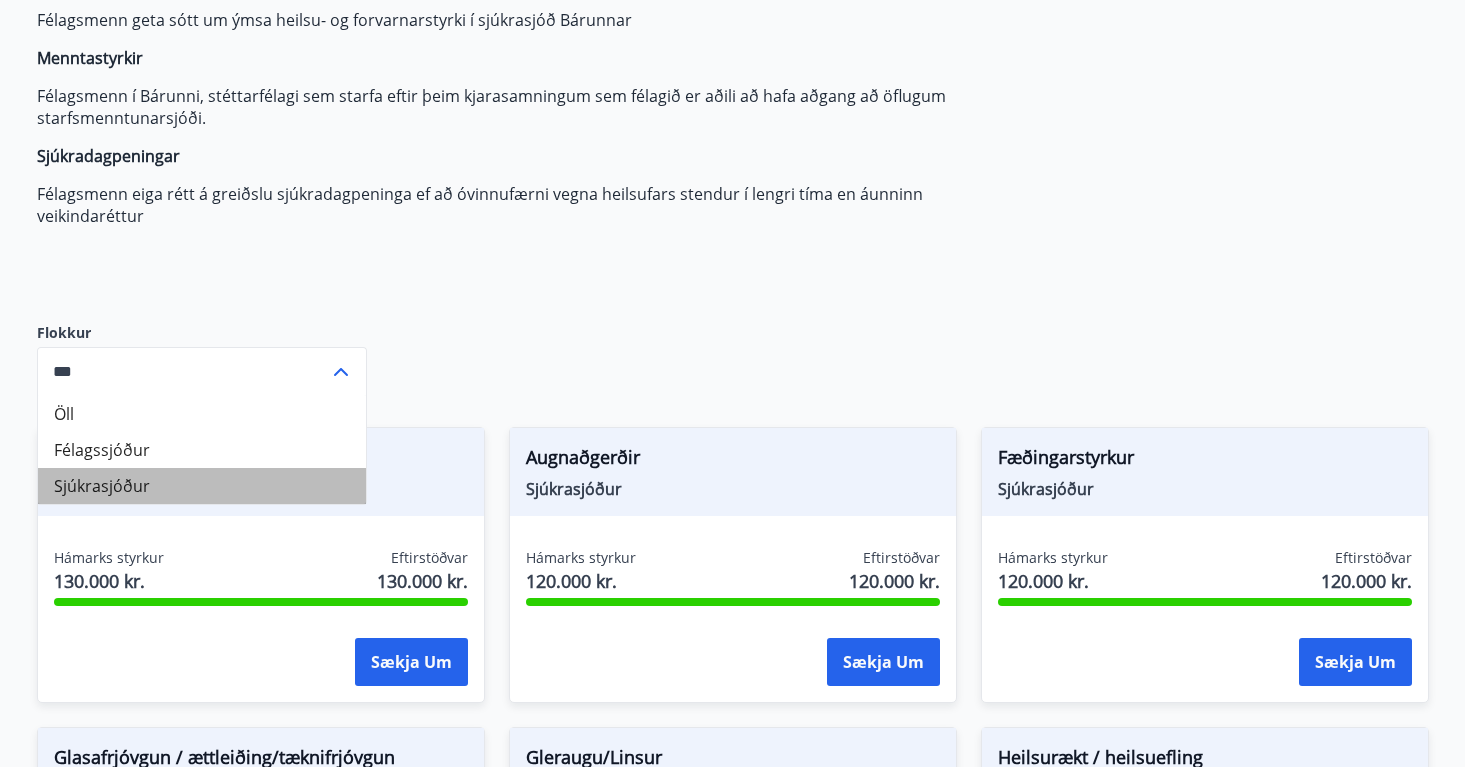 click on "Sjúkrasjóður" at bounding box center (202, 486) 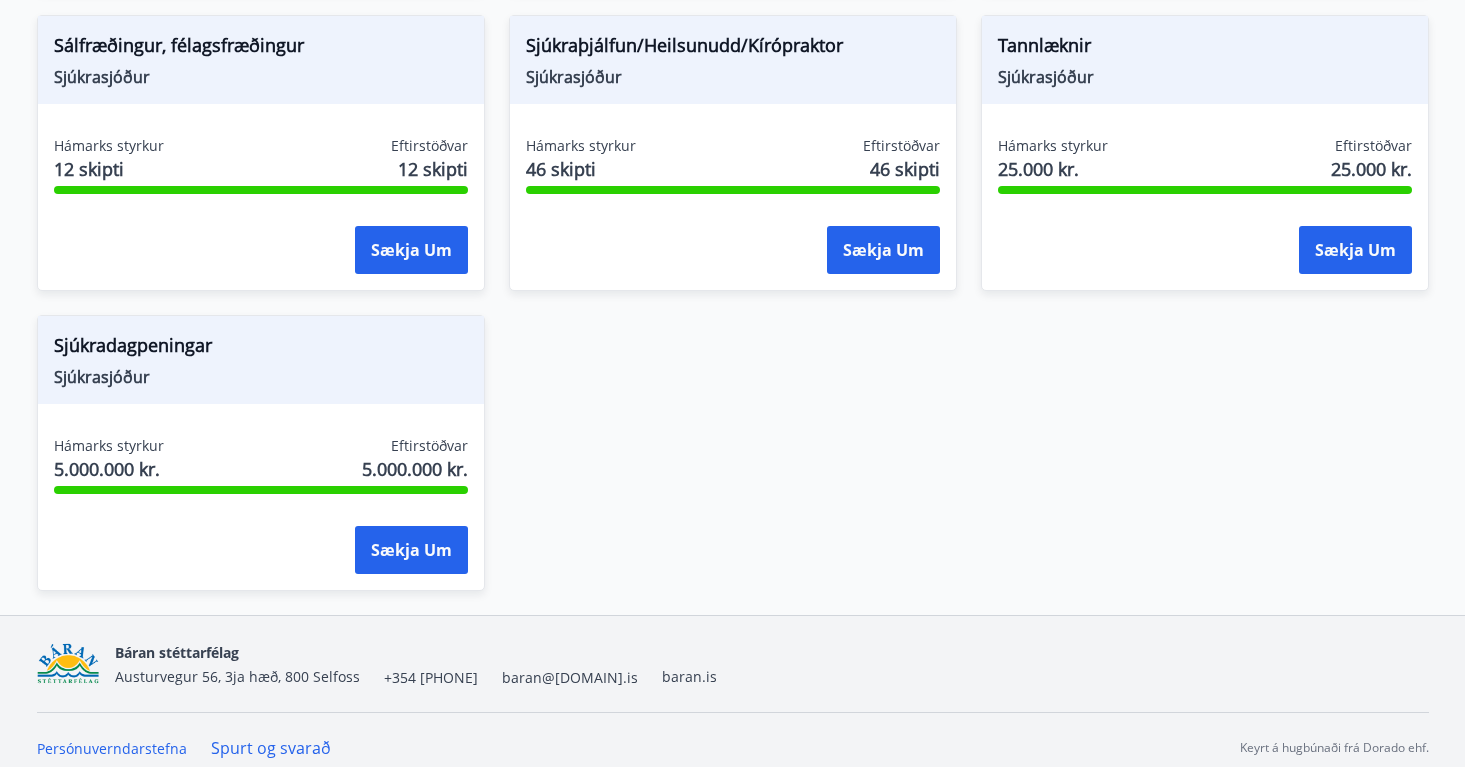 scroll, scrollTop: 1587, scrollLeft: 0, axis: vertical 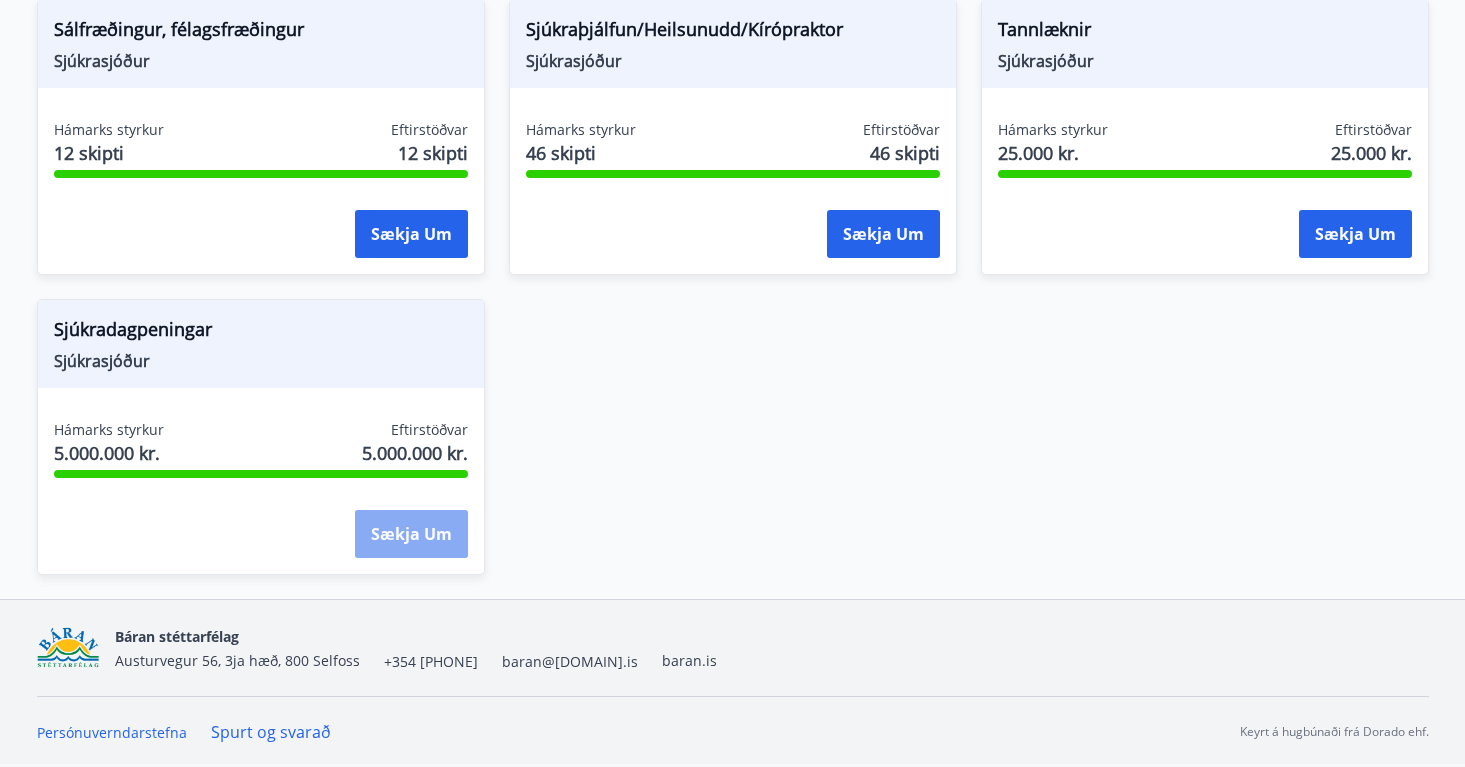 click on "Sækja um" at bounding box center [411, 534] 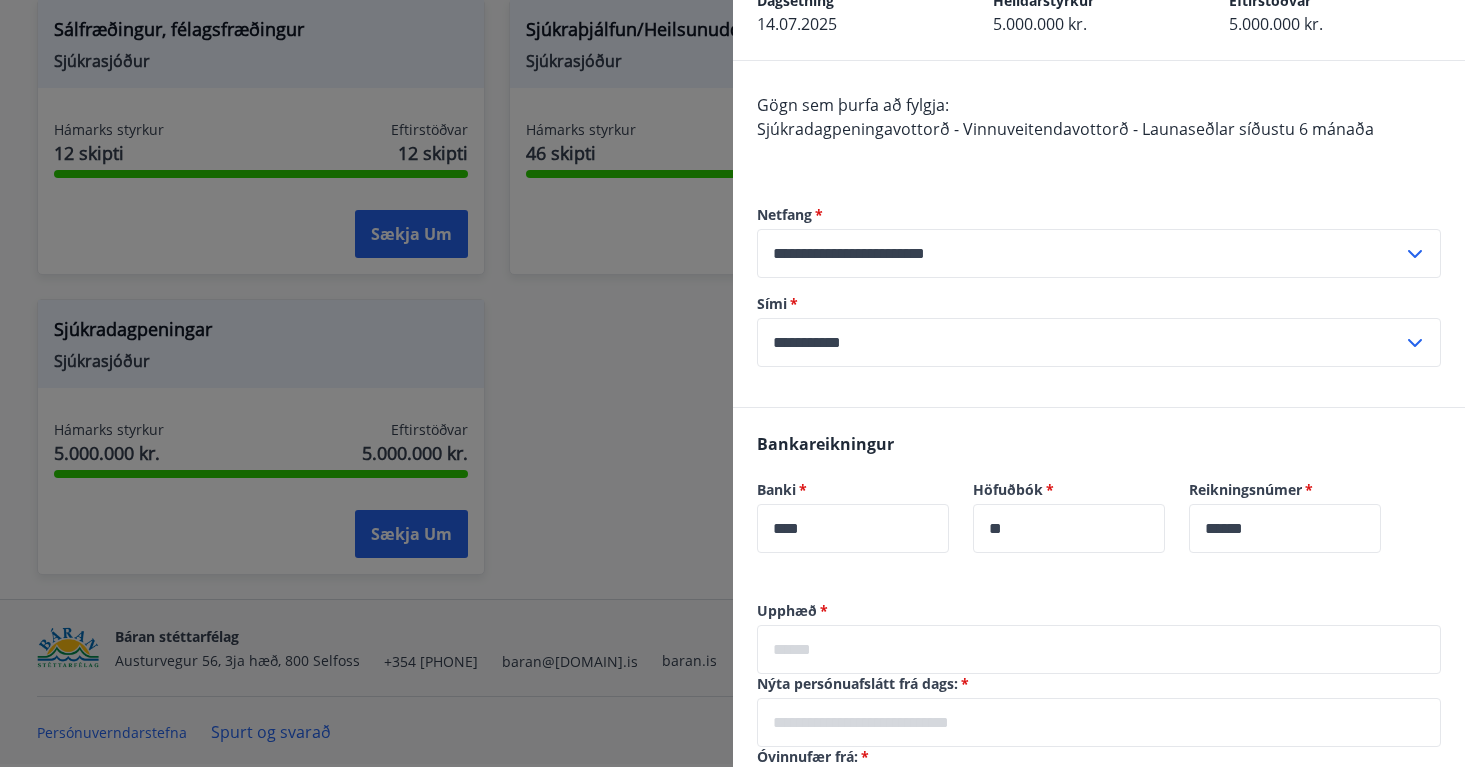 scroll, scrollTop: 0, scrollLeft: 0, axis: both 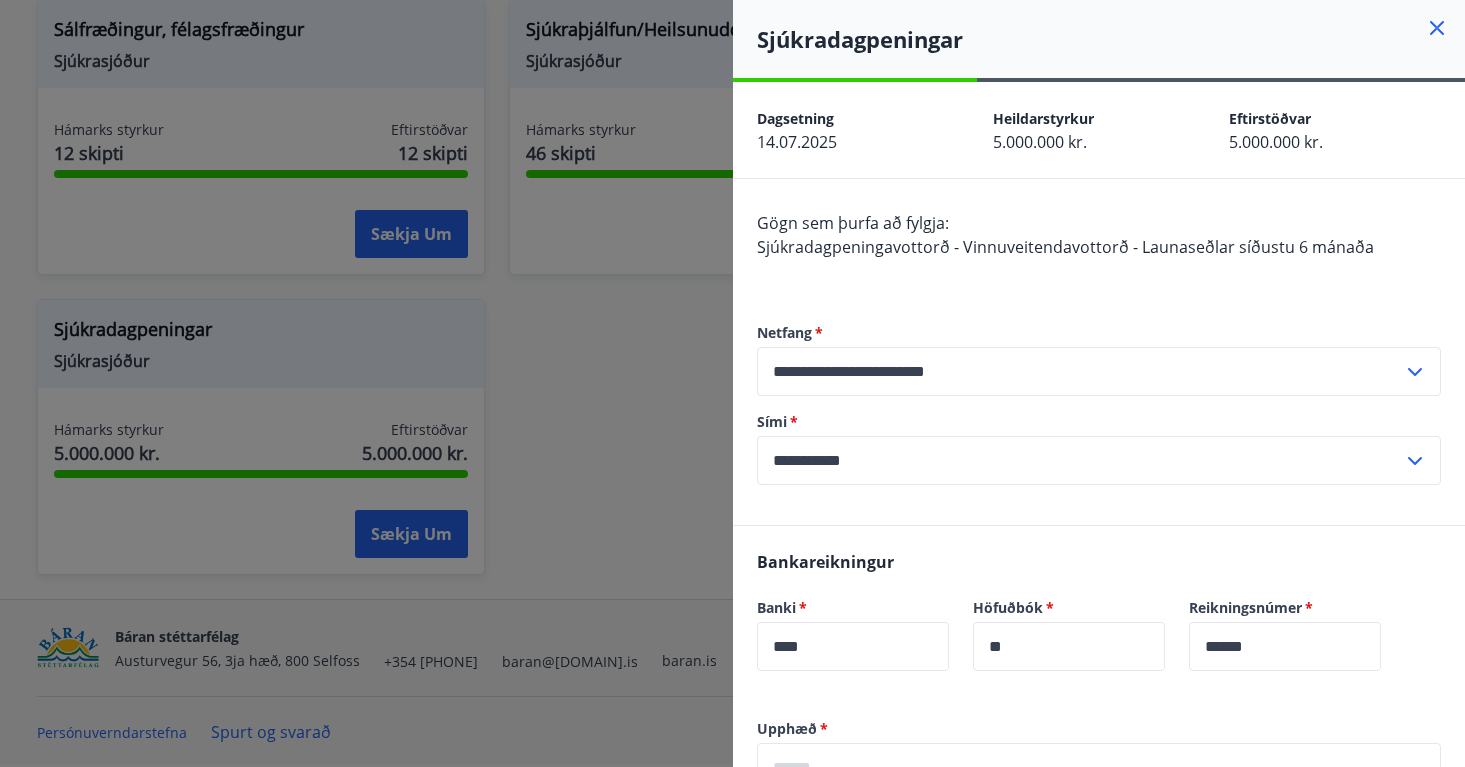 click at bounding box center [732, 383] 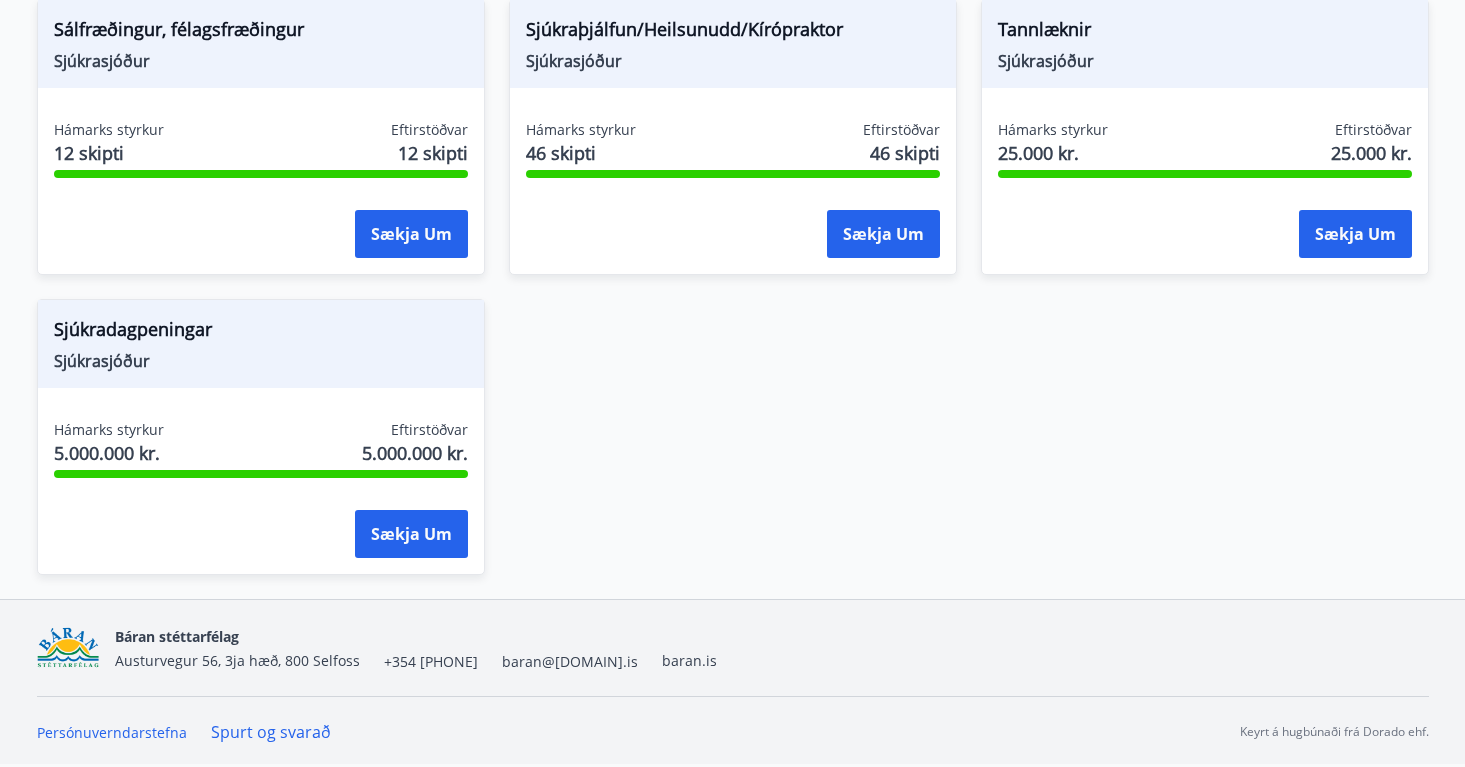 type 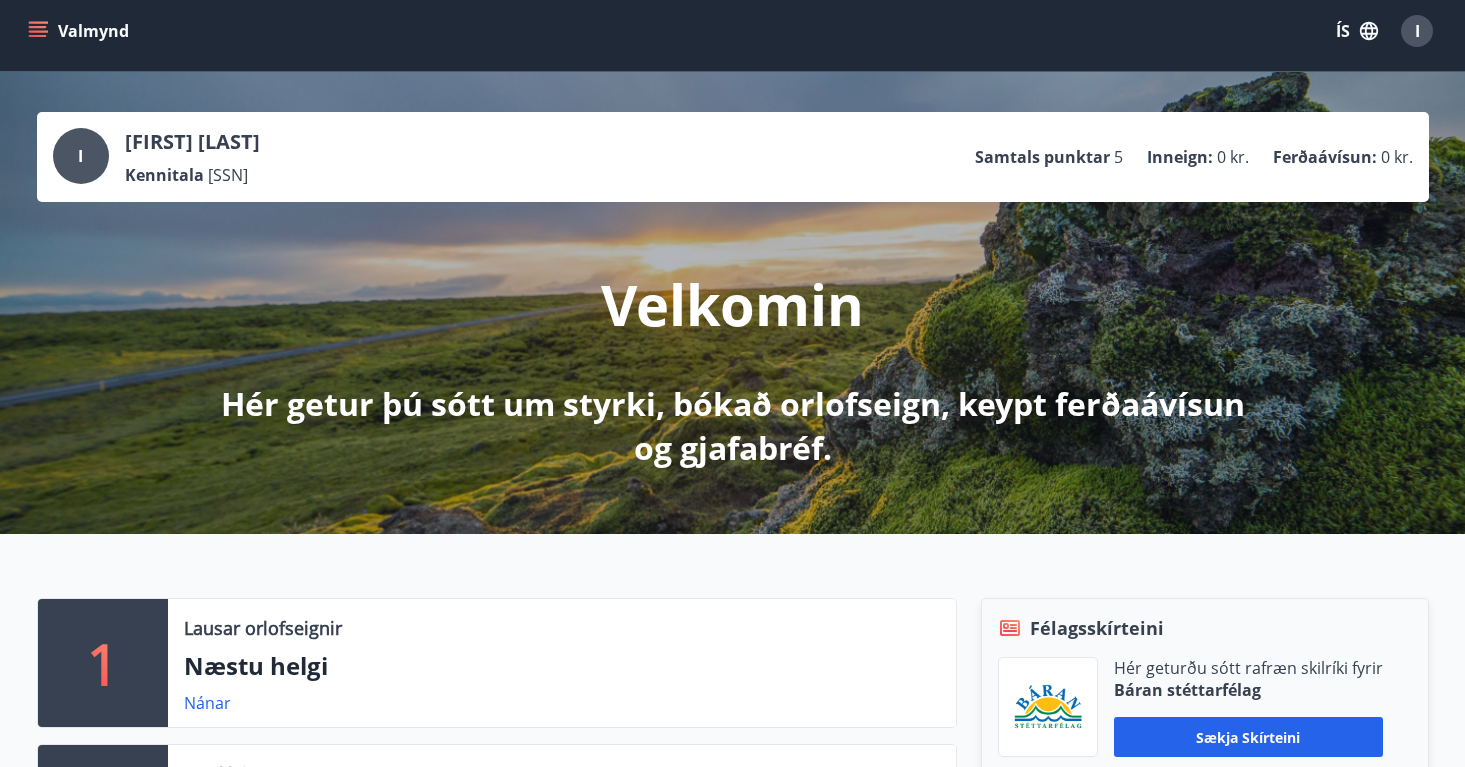 scroll, scrollTop: 0, scrollLeft: 0, axis: both 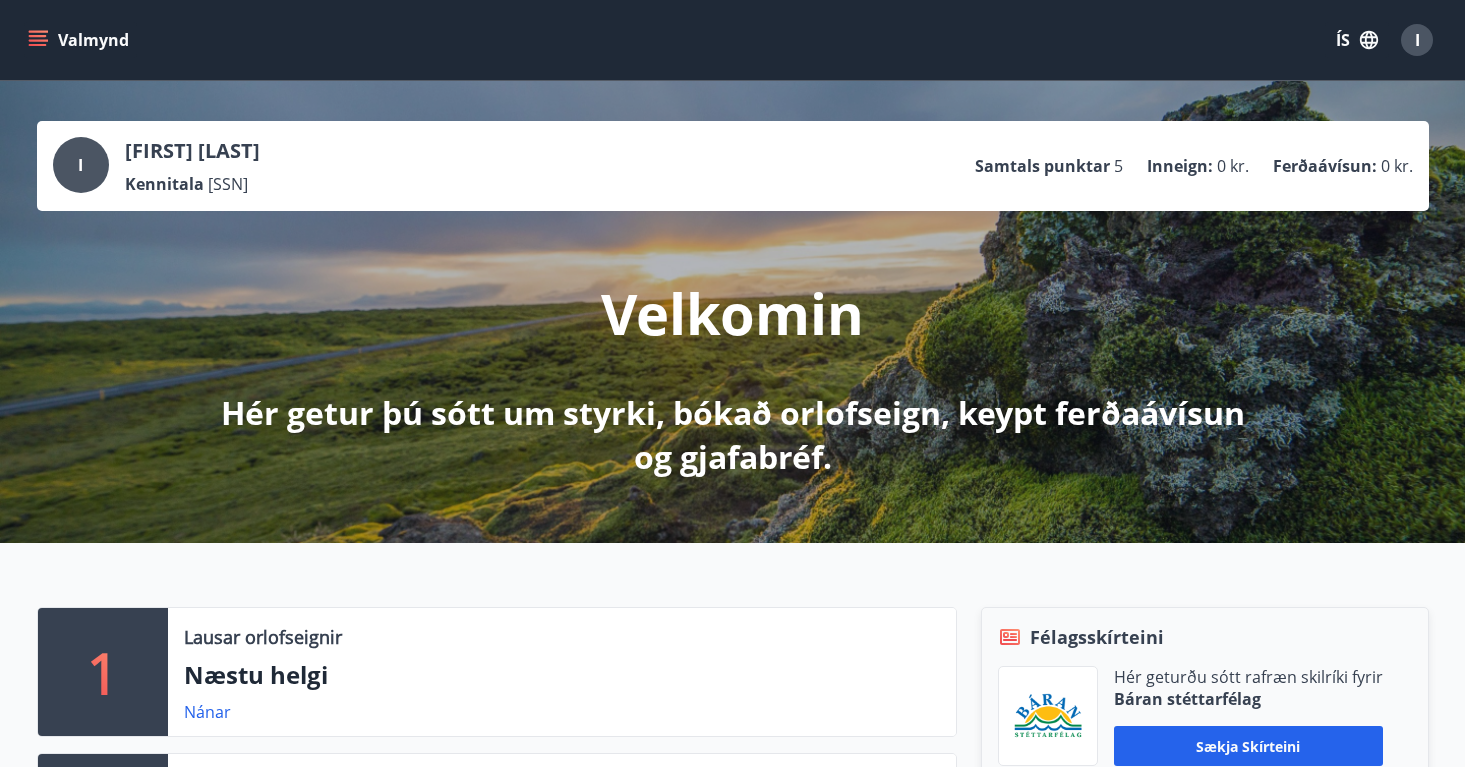 click on "Valmynd" at bounding box center [80, 40] 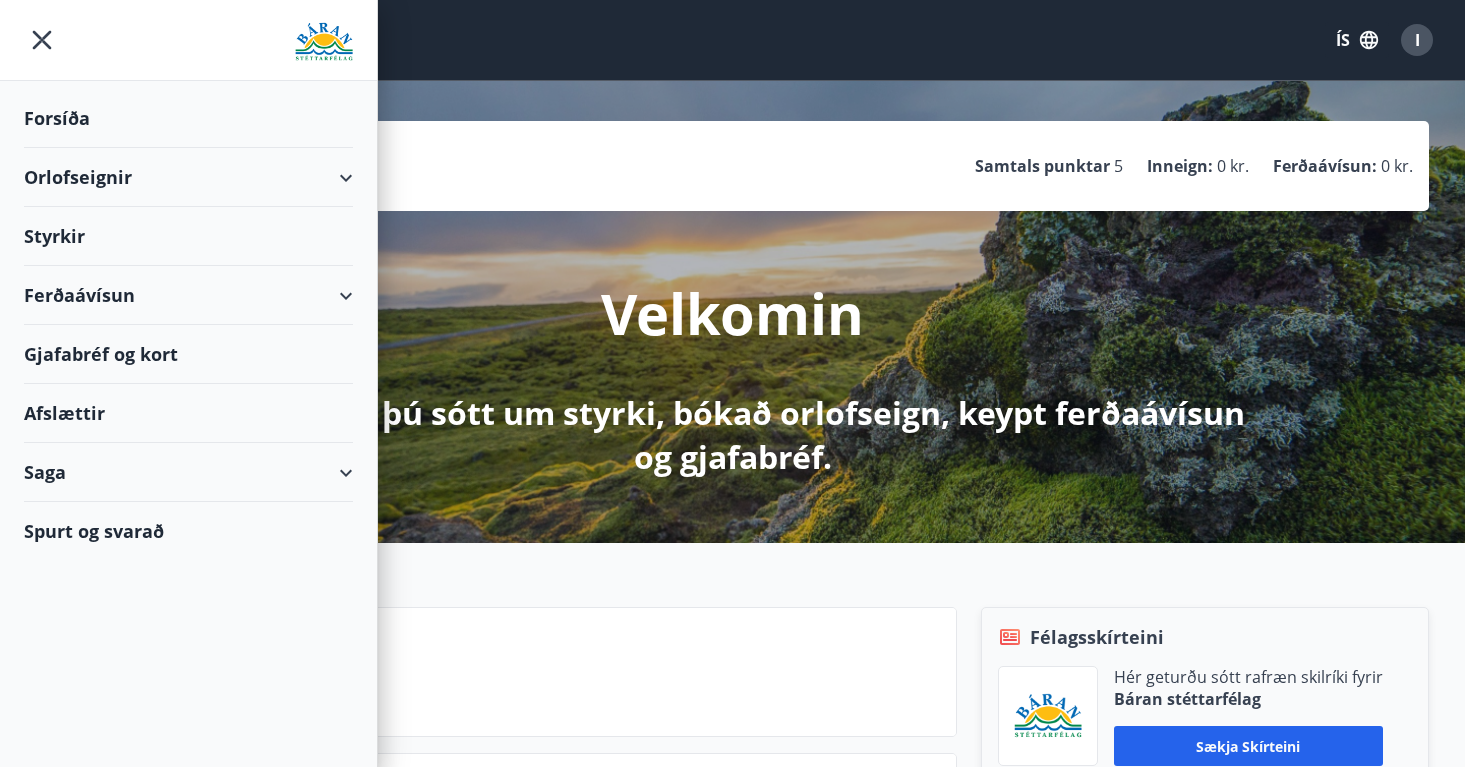 click on "Spurt og svarað" at bounding box center (188, 531) 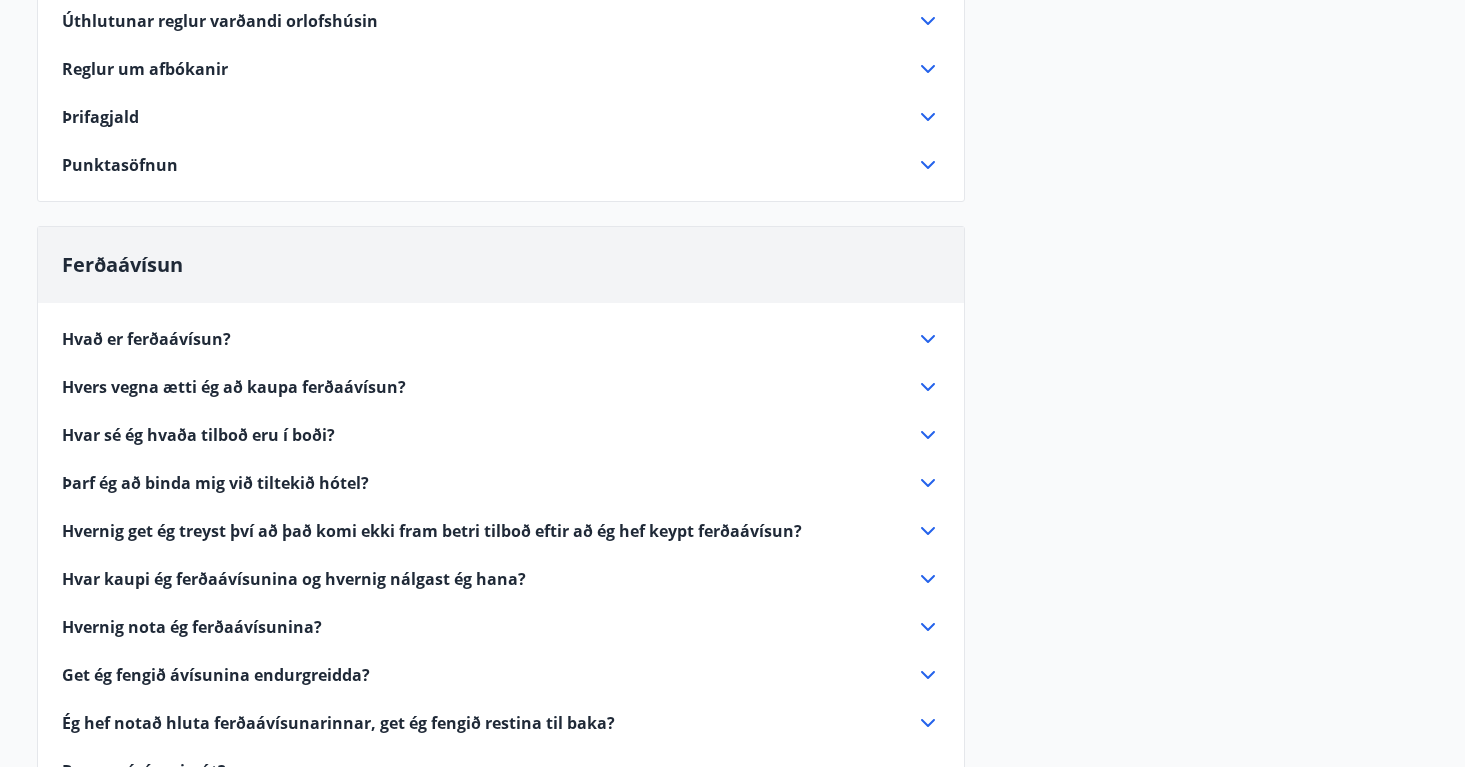 scroll, scrollTop: 329, scrollLeft: 0, axis: vertical 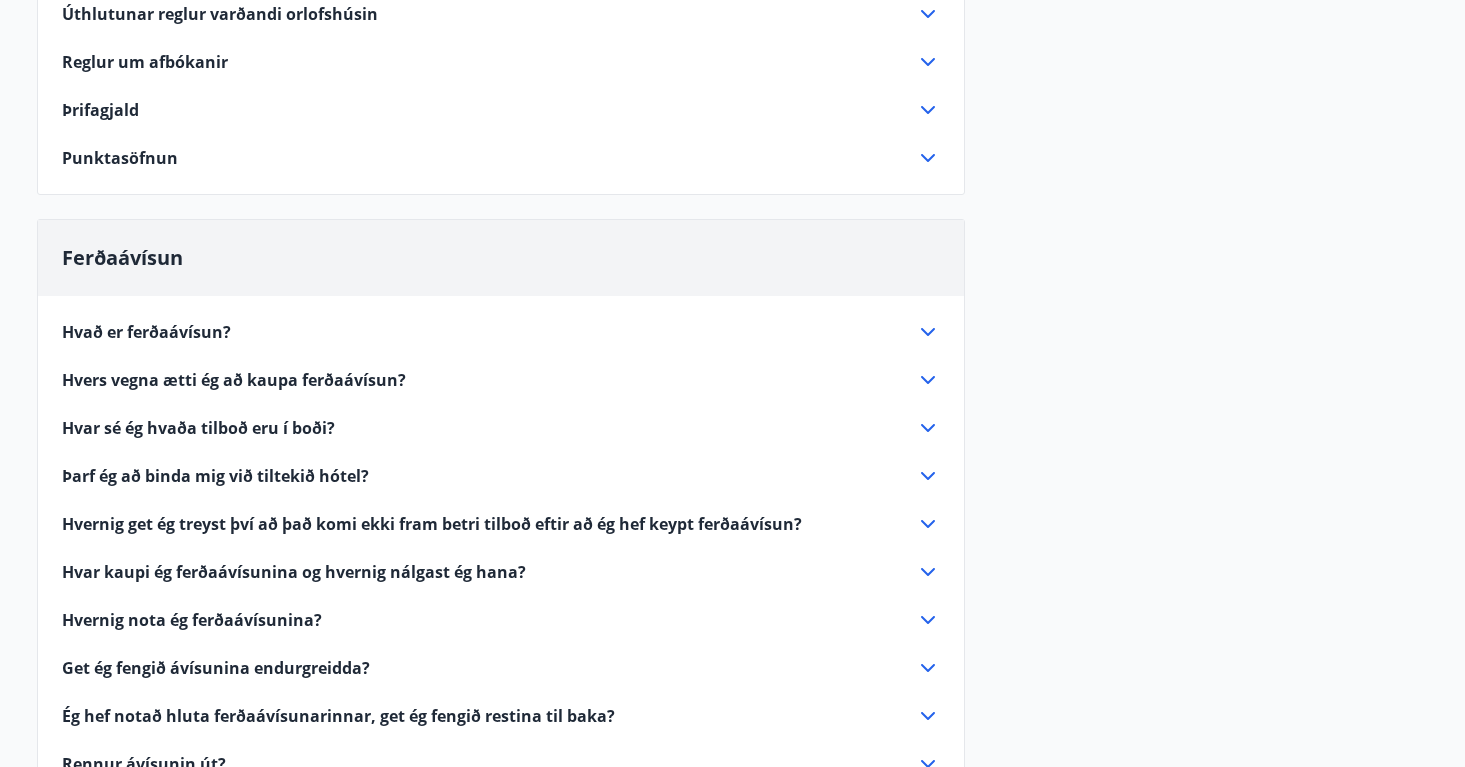 click on "Hvað er ferðaávísun? Ferðaávísun er inneign, sem þú getur notað til að greiða fyrir gistingu hjá einhverjum af fjölmörgum samstarfsaðilum okkar. Þú ert ekki skuldbundinn til að nota ávísunina á tilteknu hóteli/gistiheimili, eftir að hún hefur verið keypt. Upphæðina getur þú notað hjá hvaða samstarfsaðila okkar sem er.
Hvers vegna ætti ég að kaupa ferðaávísun? Vegna þess að hótelkeðjur og gistiheimili hafa boðið félagsmönnum stéttarfélaganna, í krafti fjölda þeirra, betri tilboð en hægt er að fá á almennum markaði.
Hvar sé ég hvaða tilboð eru í boði? Á orlofsvefnum geturðu skráð þig inn, eins og þegar þú sækir um orlofshús, og valið „Ferðaávísun“. Þá ferð þú yfir á síðu þar sem allar upplýsingar koma fram. Hvert hótel eða gistiheimili getur verið með mörg tilboð, eftir gerð herbergis eða innifalinni þjónustu.
Þarf ég að binda mig við tiltekið hótel?
„Ferðaávísun“" at bounding box center [501, 570] 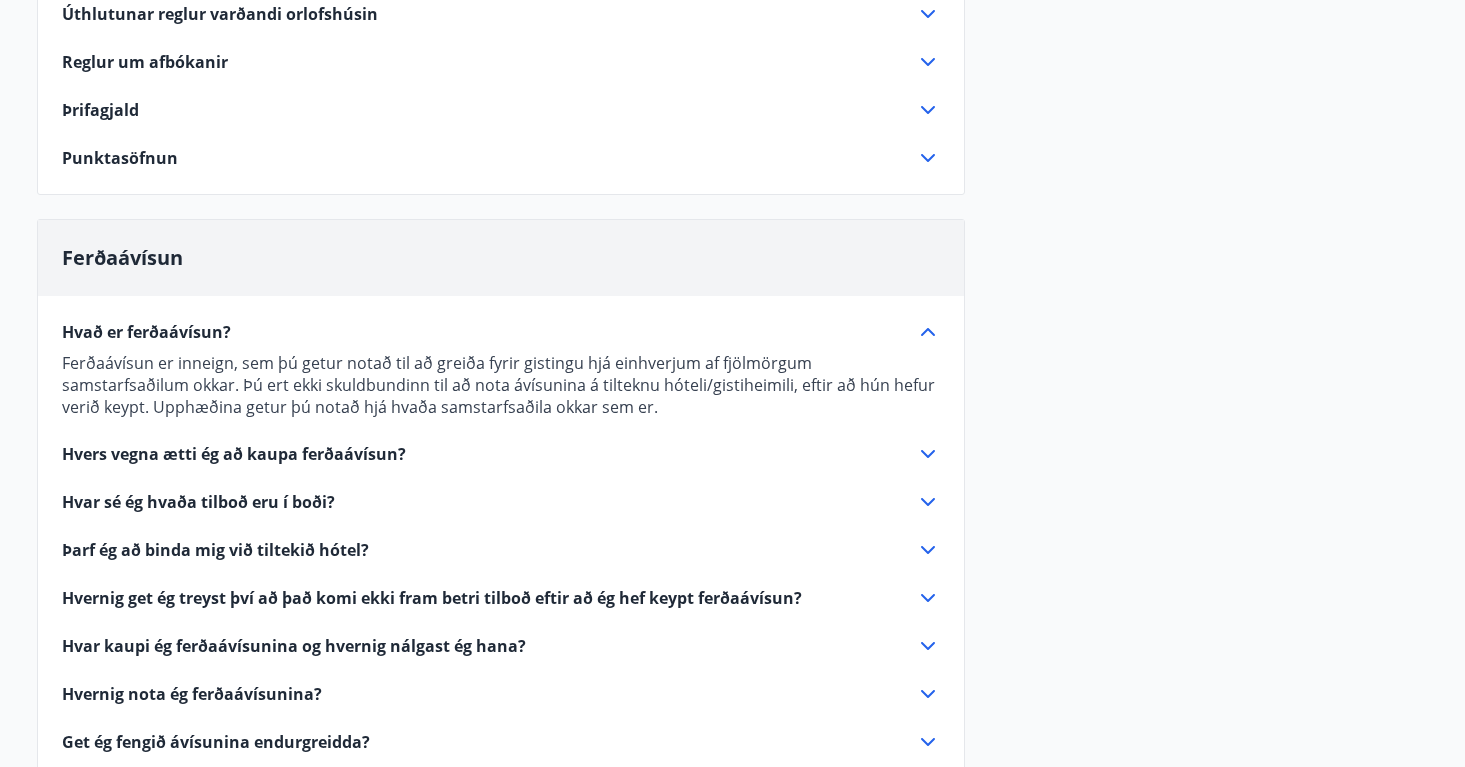 click on "Hvað er ferðaávísun?" at bounding box center (146, 332) 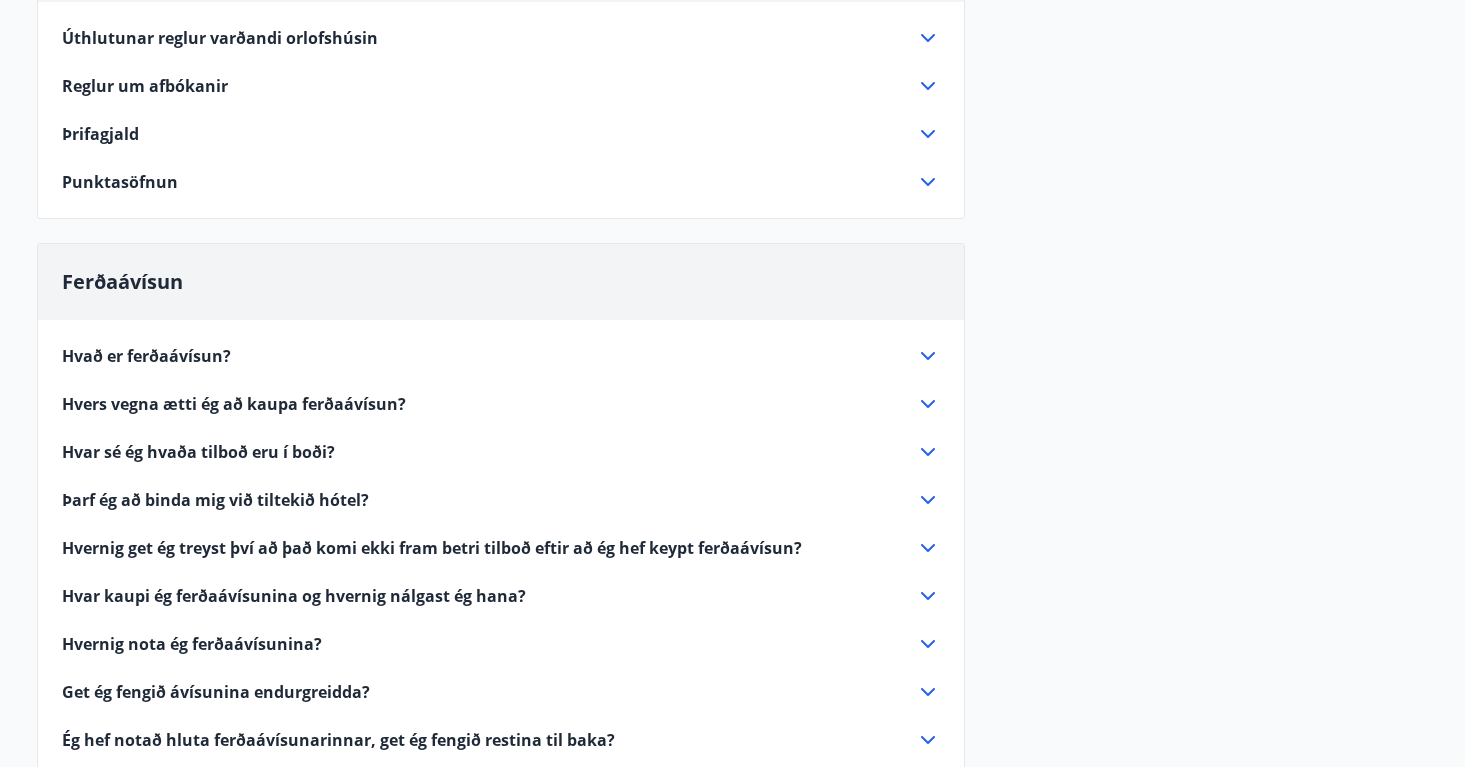 scroll, scrollTop: 327, scrollLeft: 0, axis: vertical 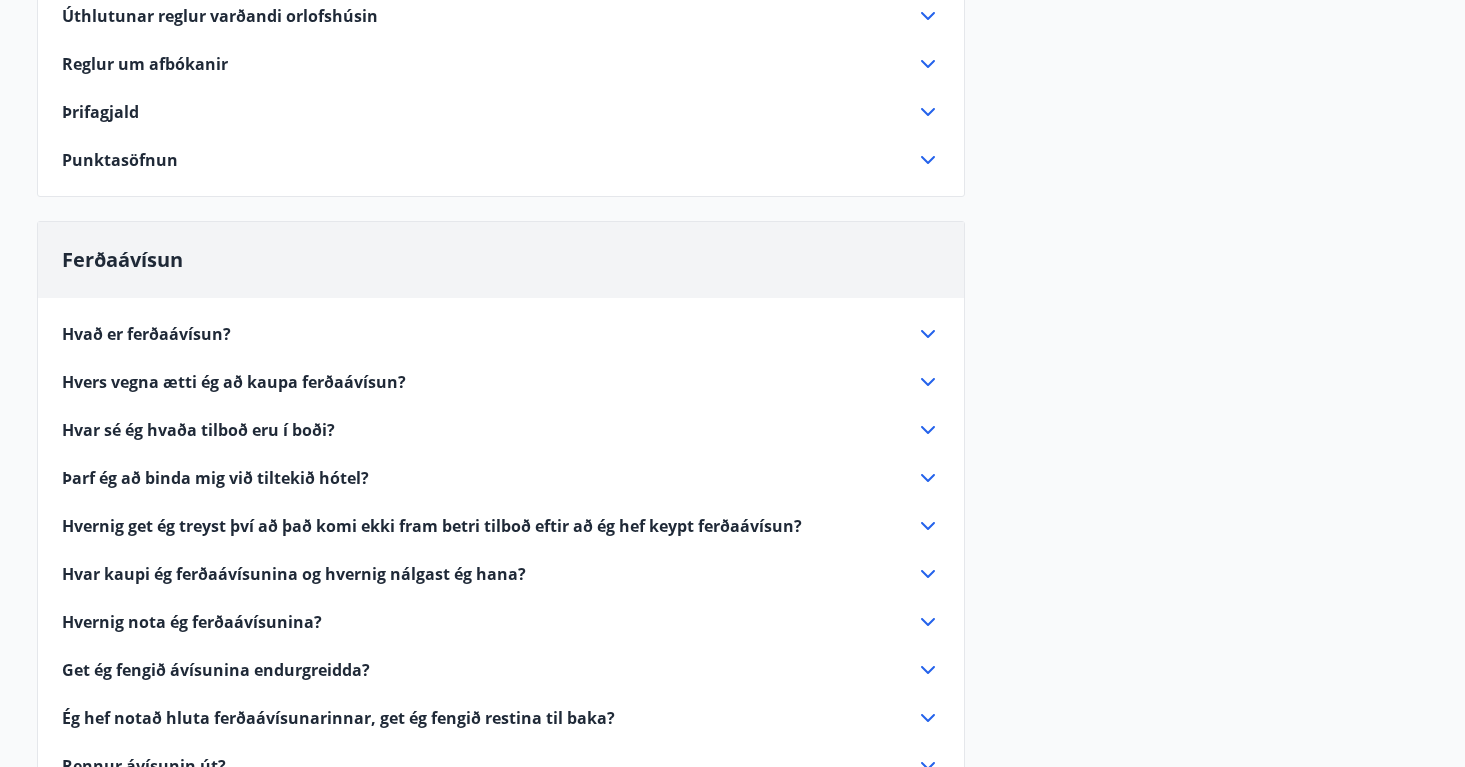 click on "Punktasöfnun" at bounding box center [120, 160] 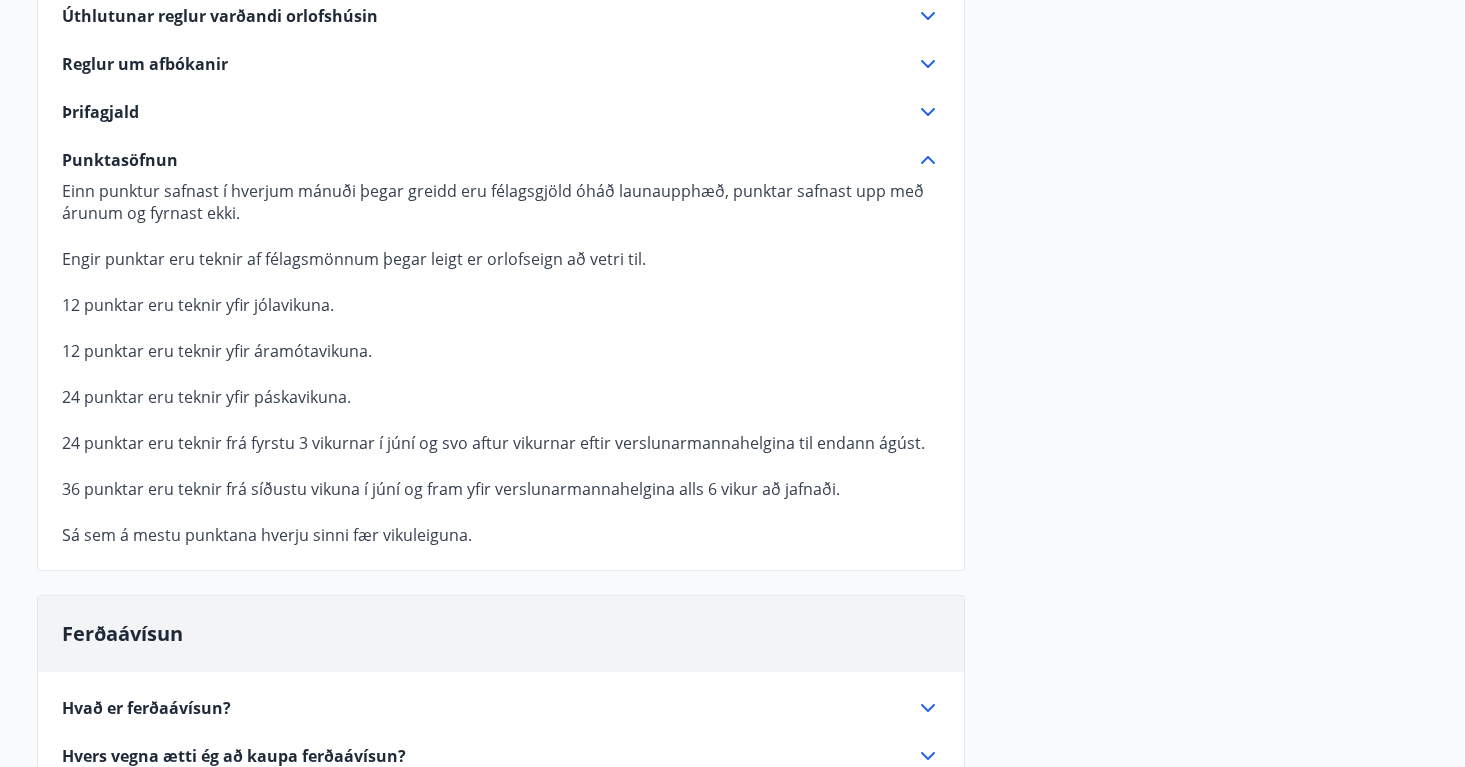 click on "Punktasöfnun" at bounding box center [120, 160] 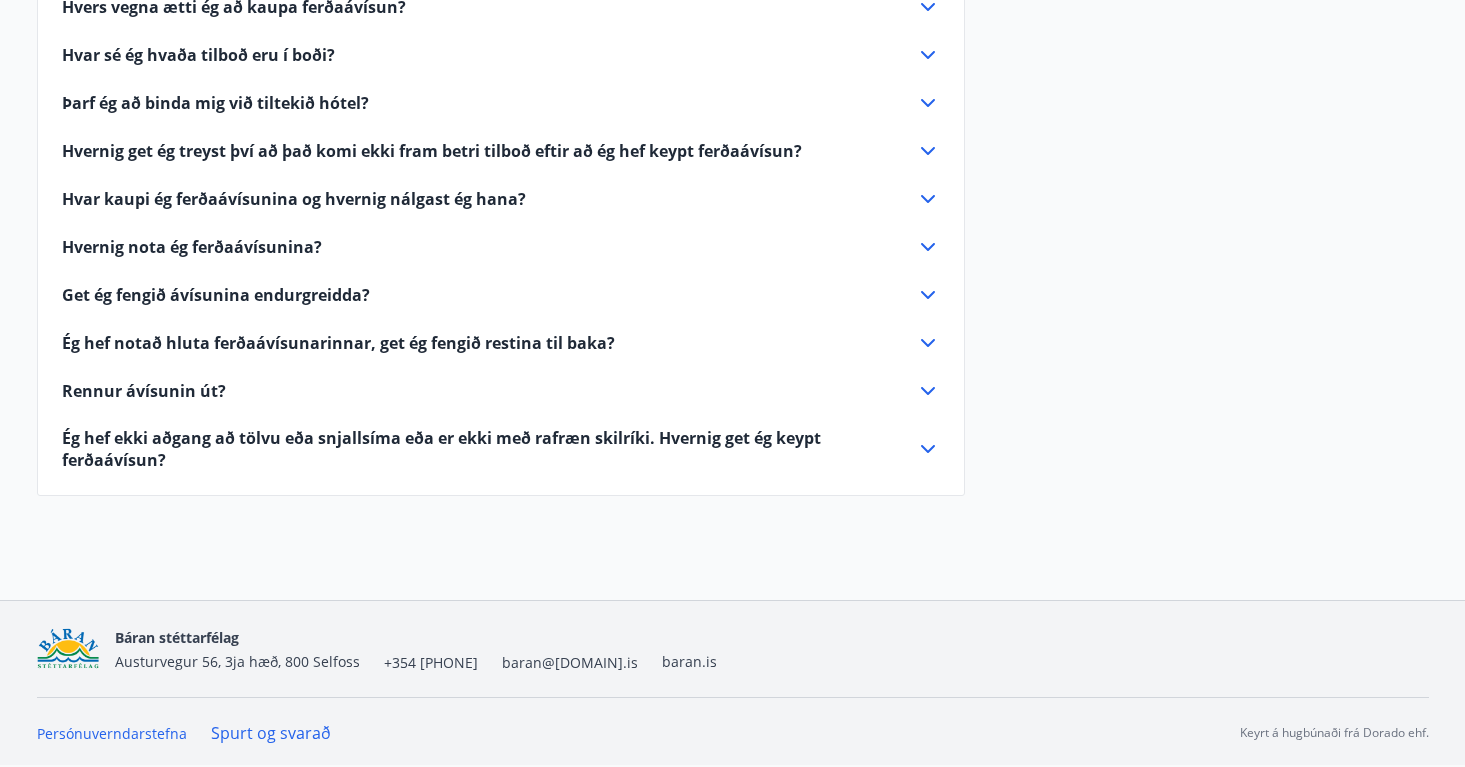 scroll, scrollTop: 703, scrollLeft: 0, axis: vertical 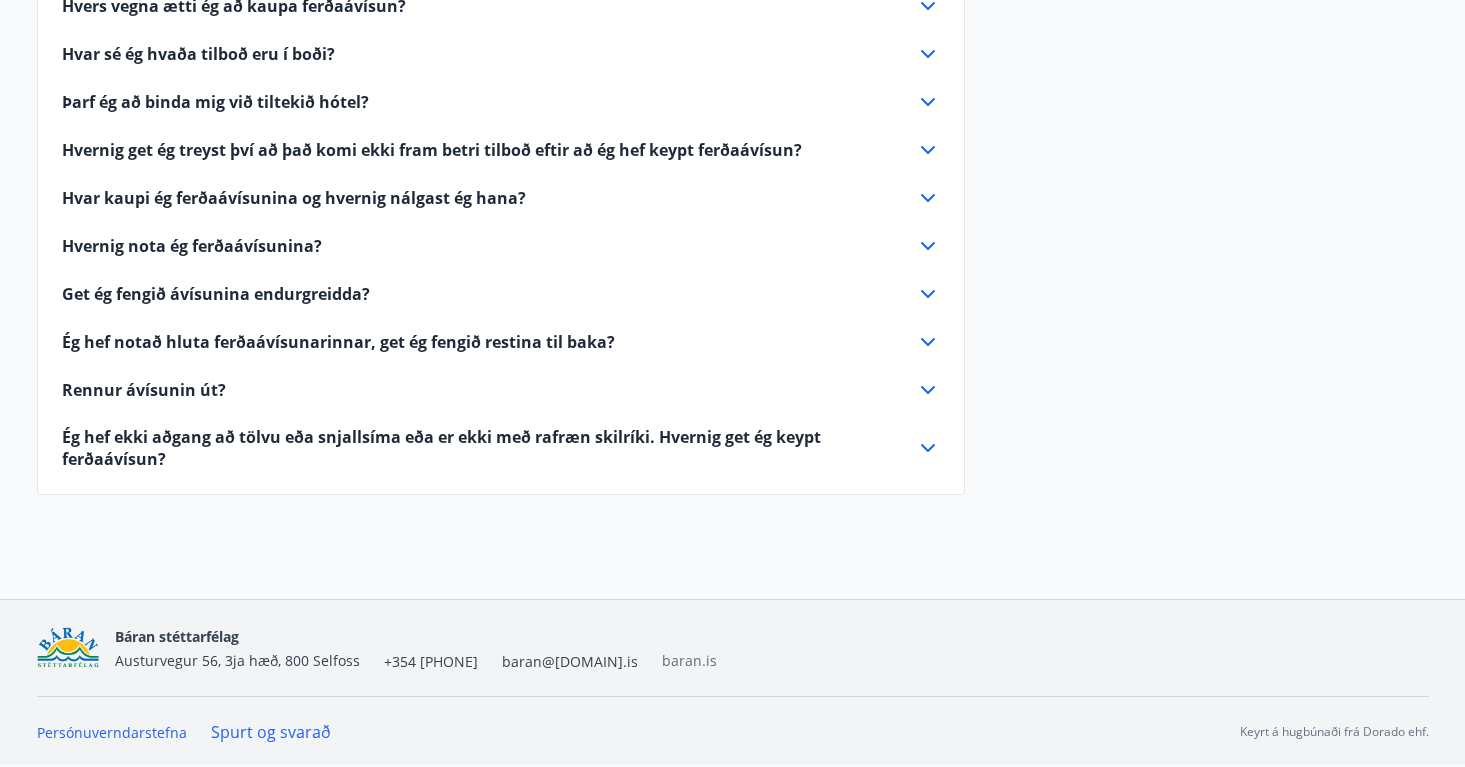 click on "baran.is" at bounding box center [689, 660] 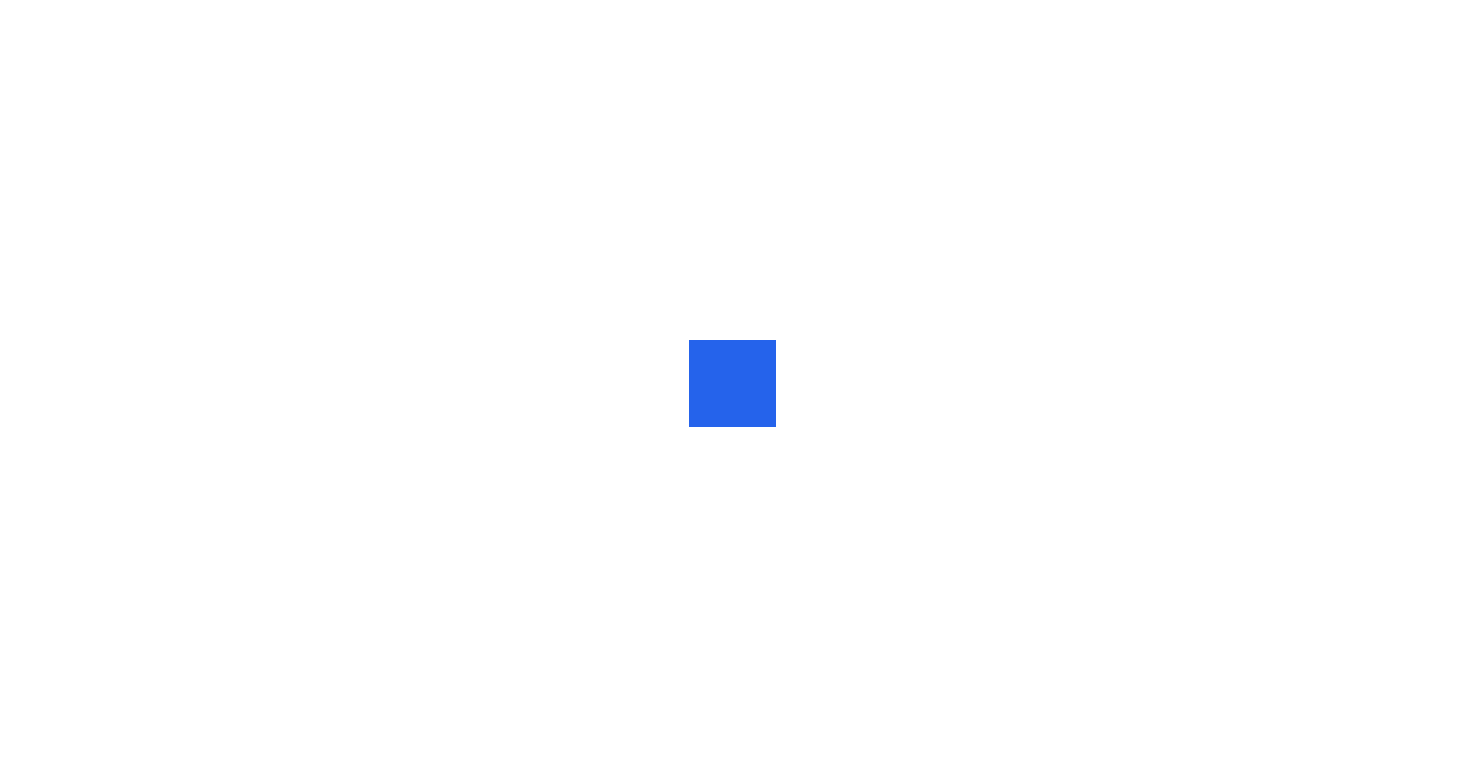 scroll, scrollTop: 0, scrollLeft: 0, axis: both 